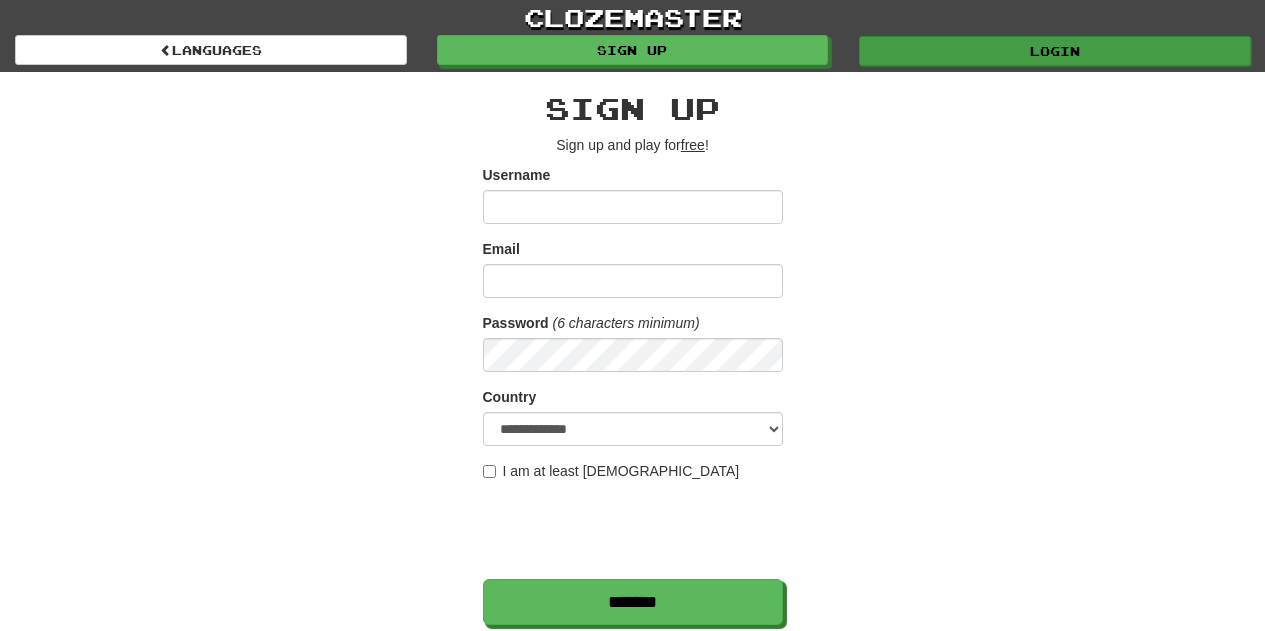 scroll, scrollTop: 0, scrollLeft: 0, axis: both 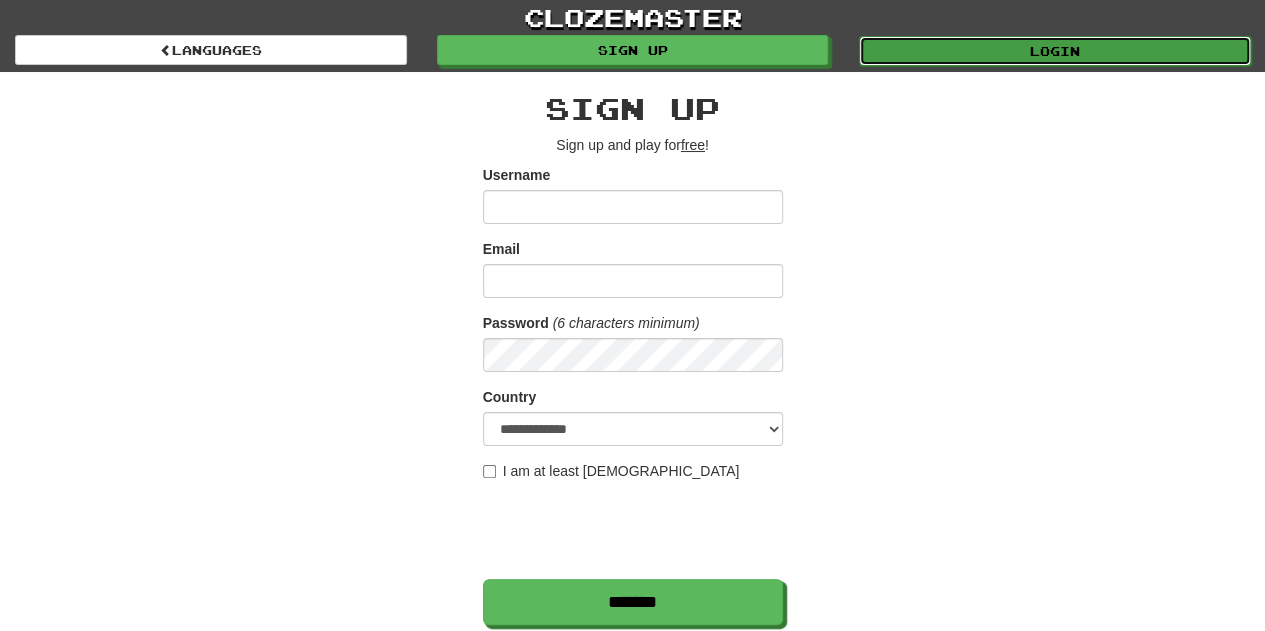 click on "Login" at bounding box center (1055, 51) 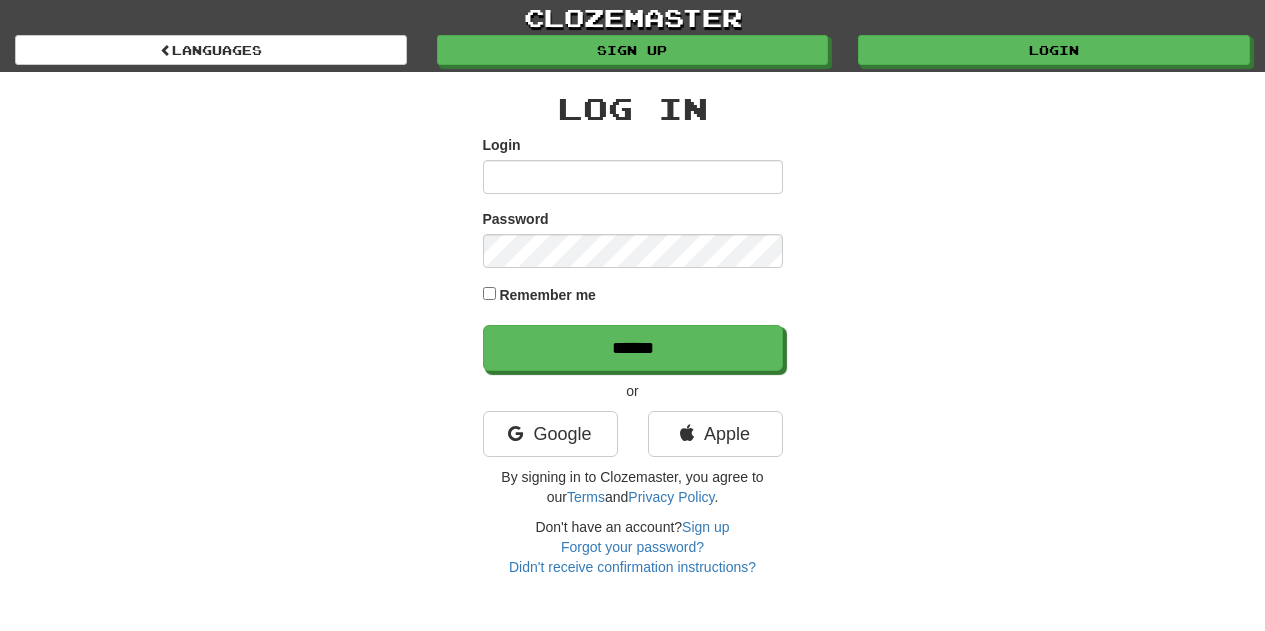 scroll, scrollTop: 0, scrollLeft: 0, axis: both 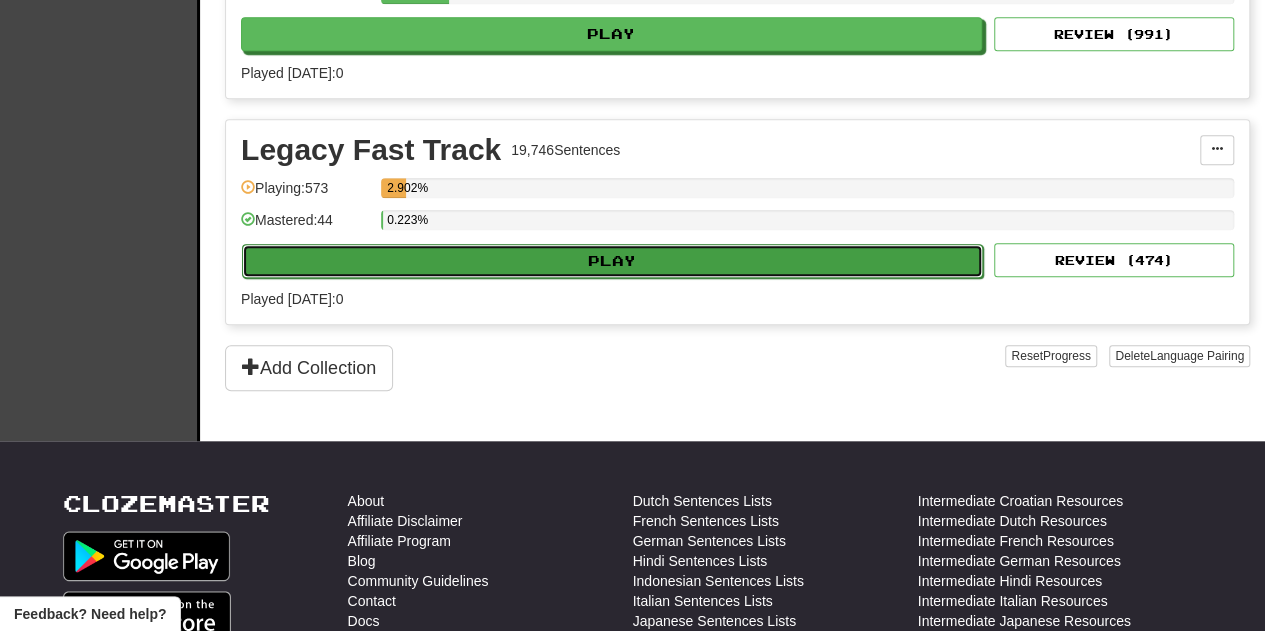 click on "Play" at bounding box center (612, 261) 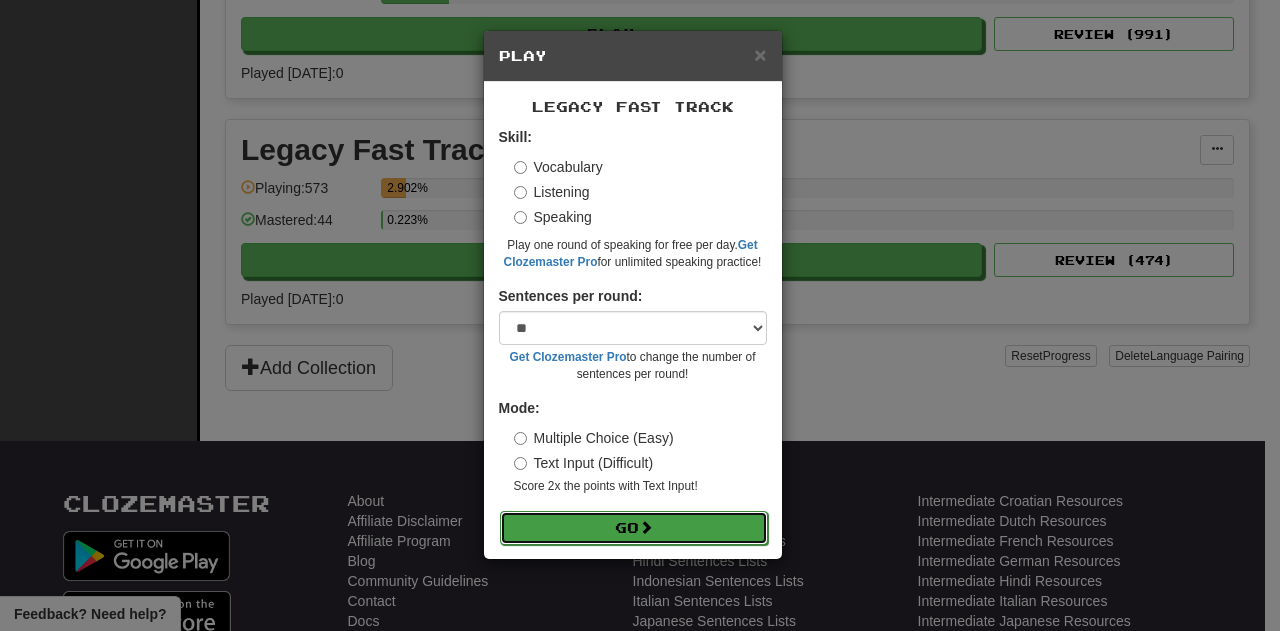 click on "Go" at bounding box center [634, 528] 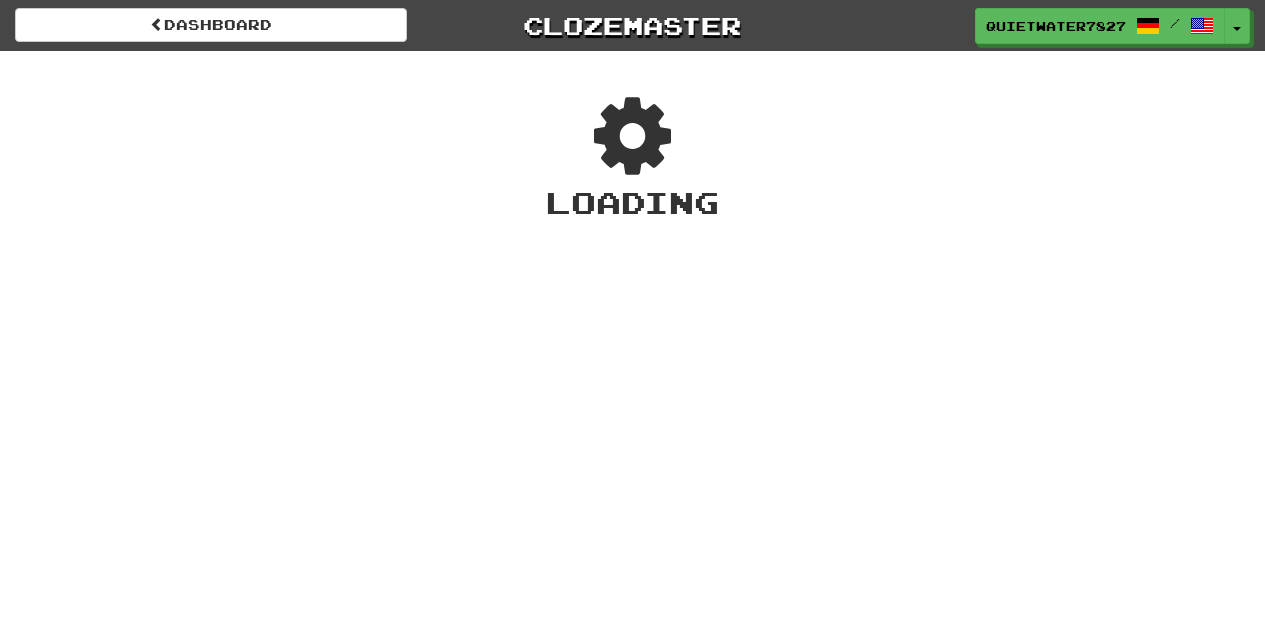 scroll, scrollTop: 0, scrollLeft: 0, axis: both 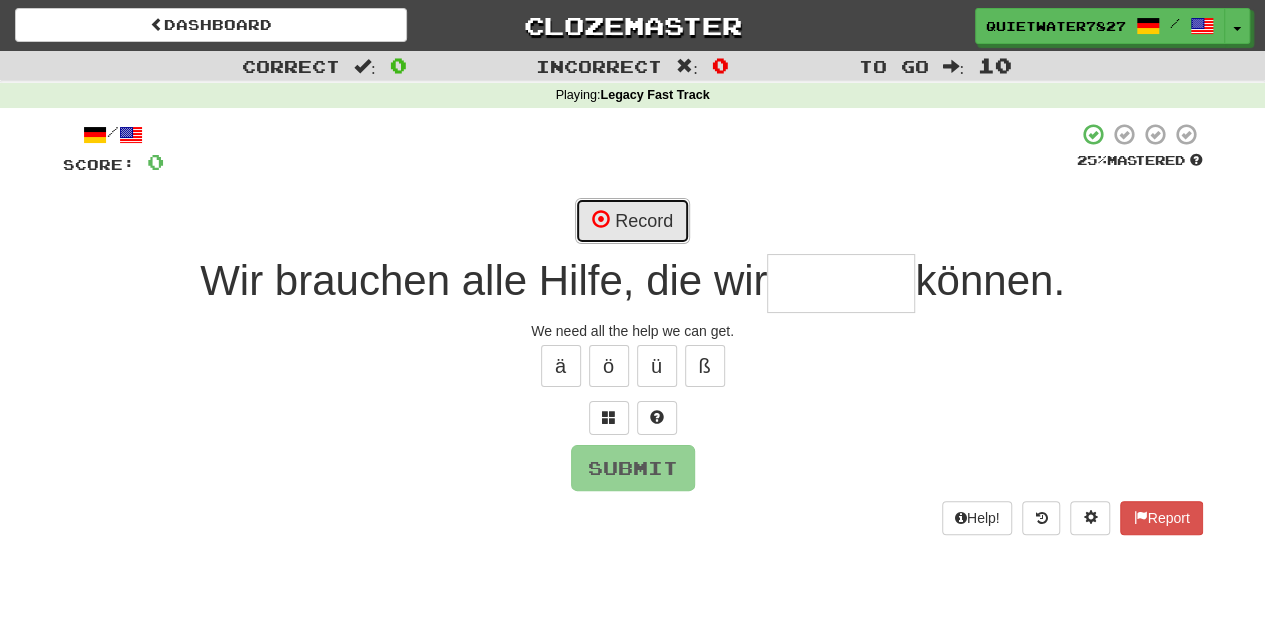 click on "Record" at bounding box center (632, 221) 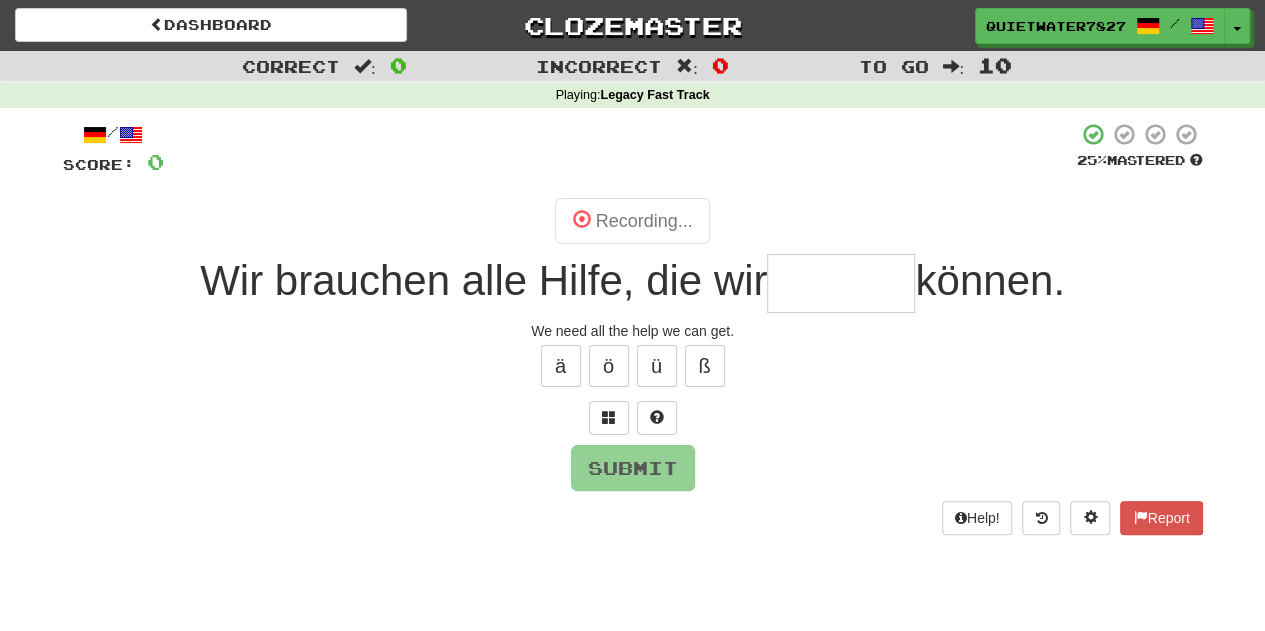 click at bounding box center (841, 283) 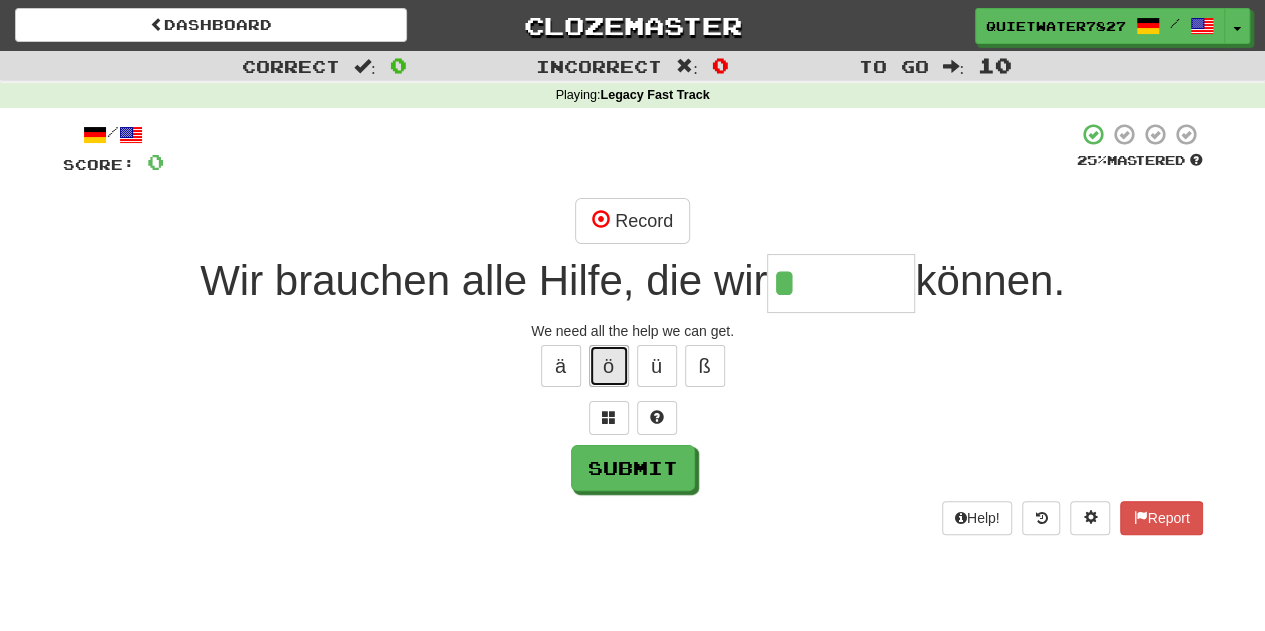 click on "ö" at bounding box center (609, 366) 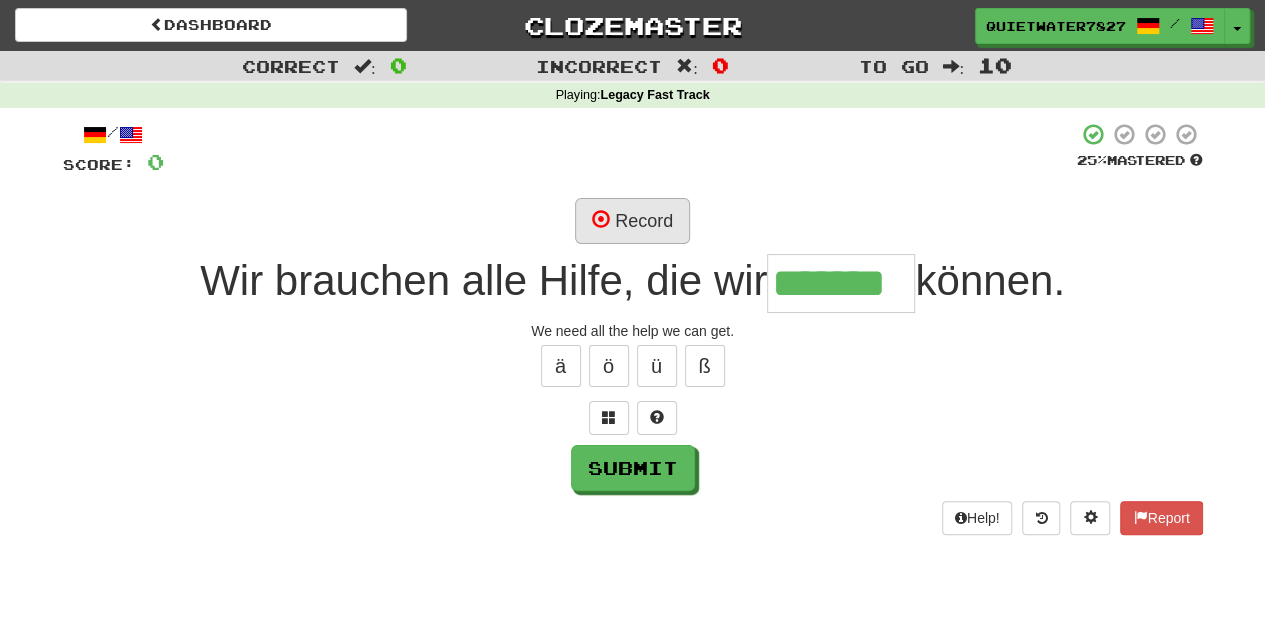 type on "*******" 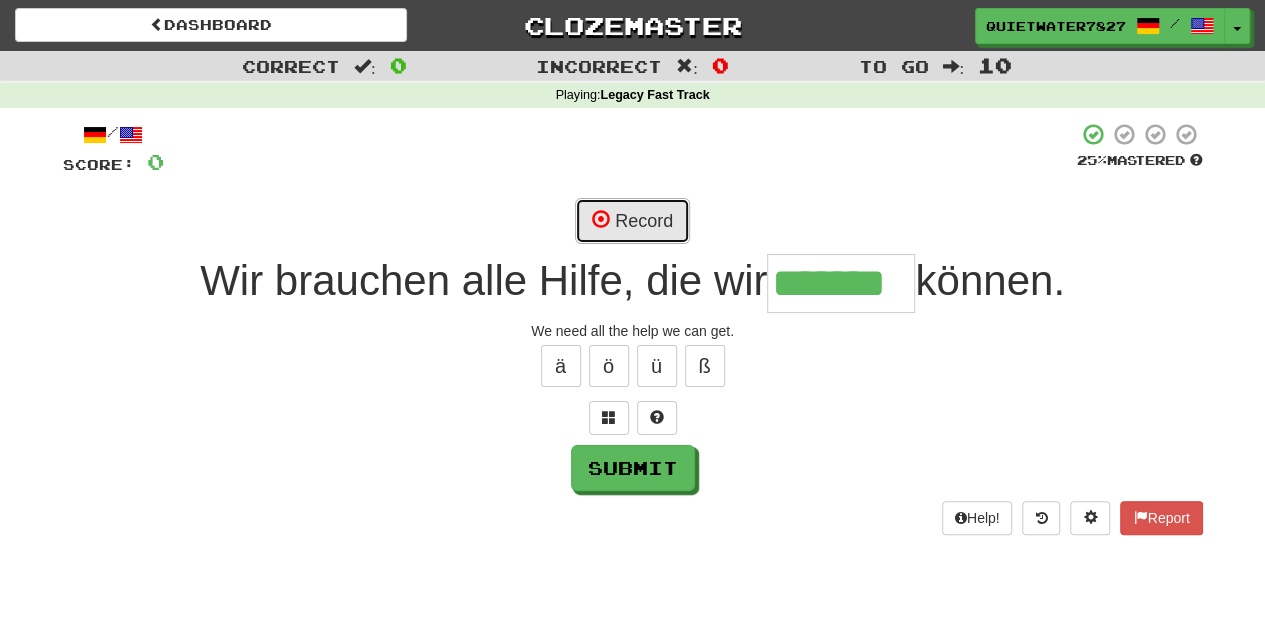 click on "Record" at bounding box center (632, 221) 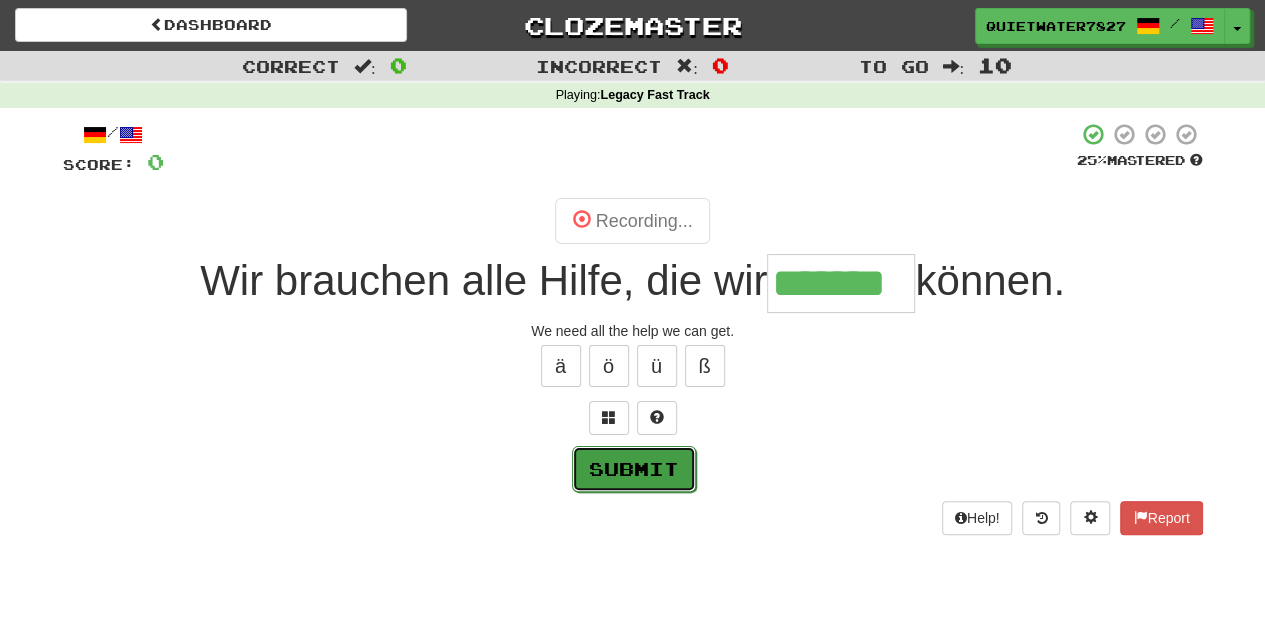 click on "Submit" at bounding box center [634, 469] 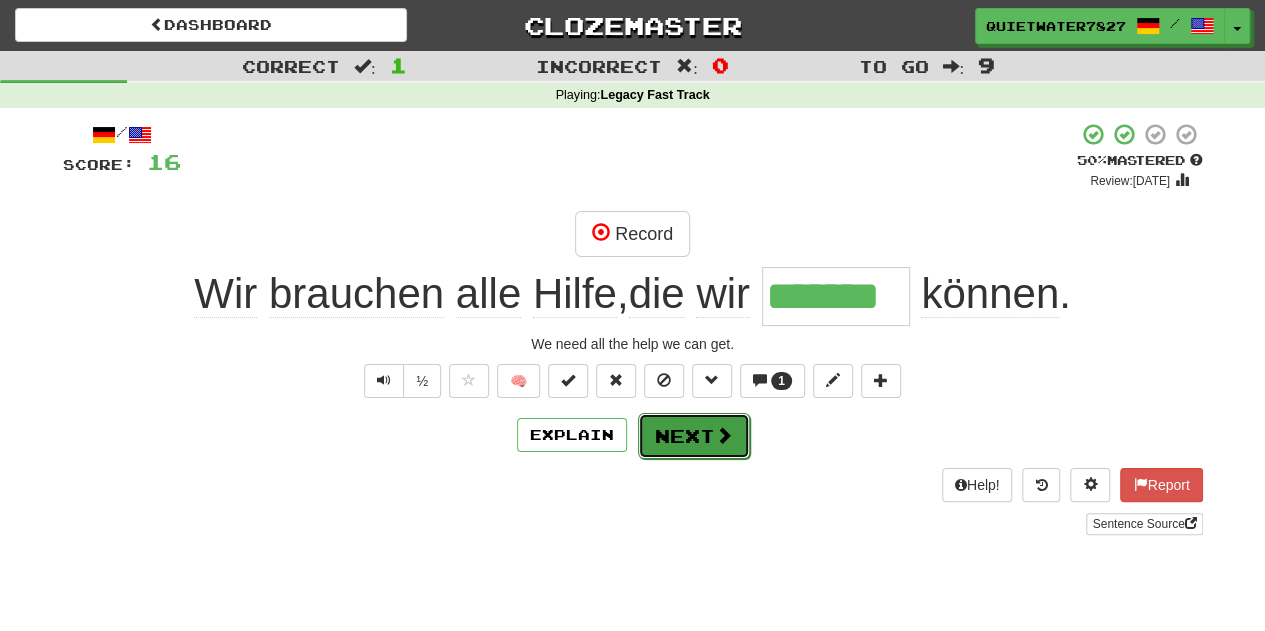 click on "Next" at bounding box center (694, 436) 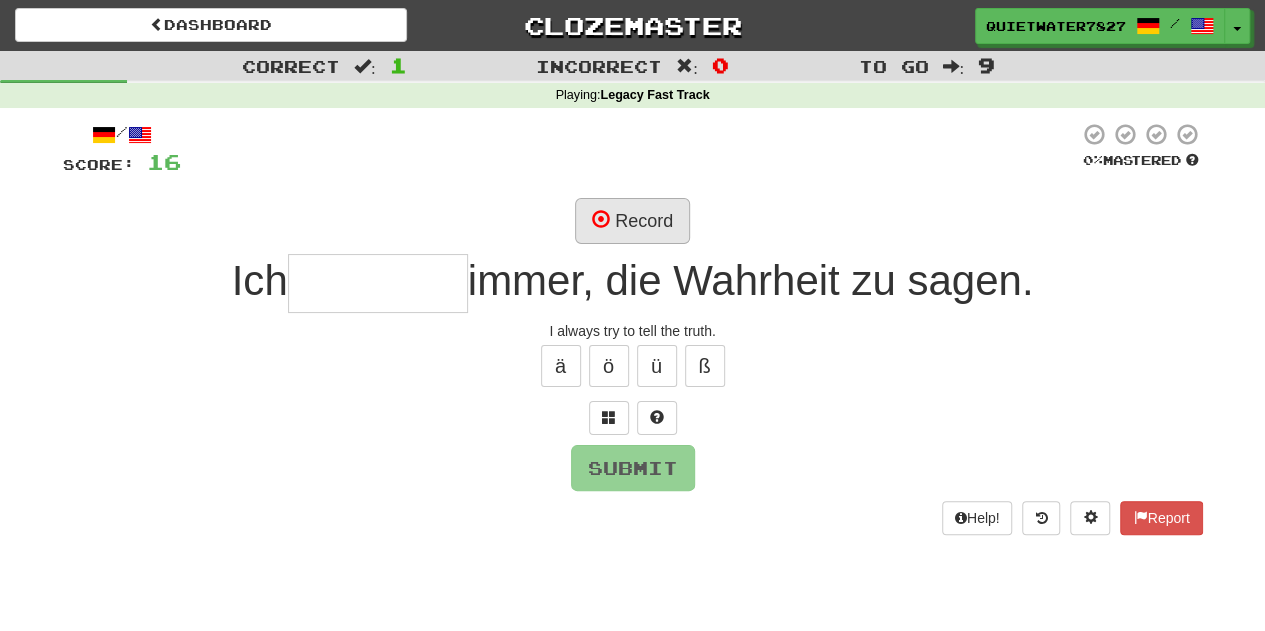 type on "*" 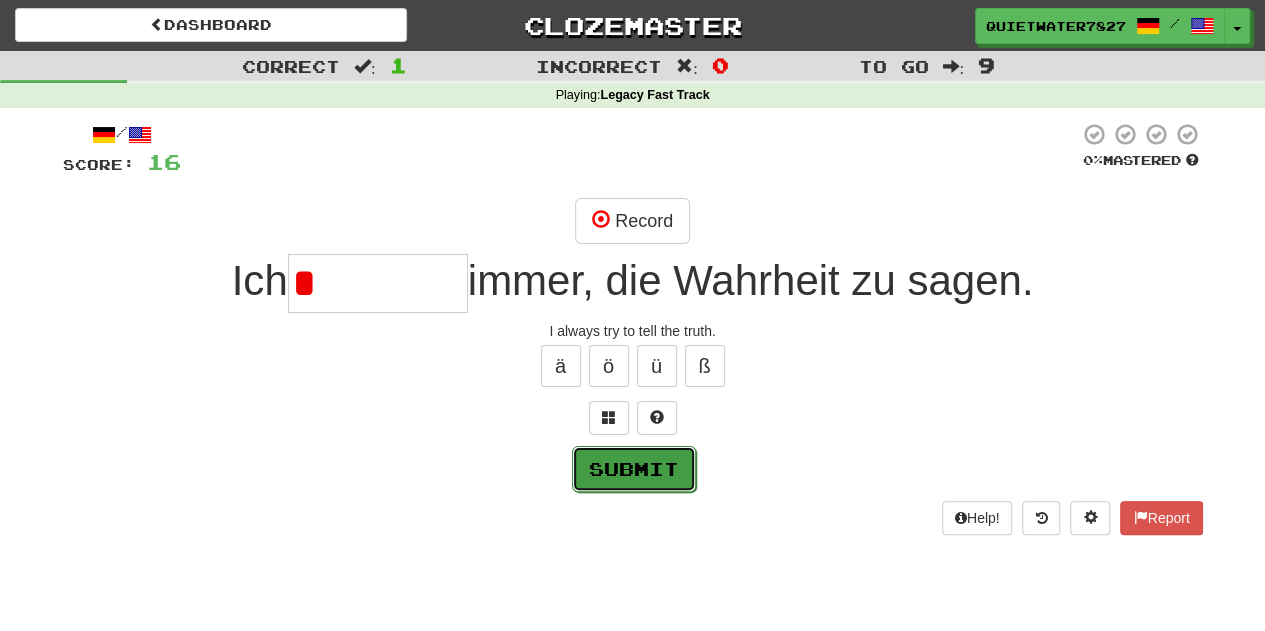 click on "Submit" at bounding box center [634, 469] 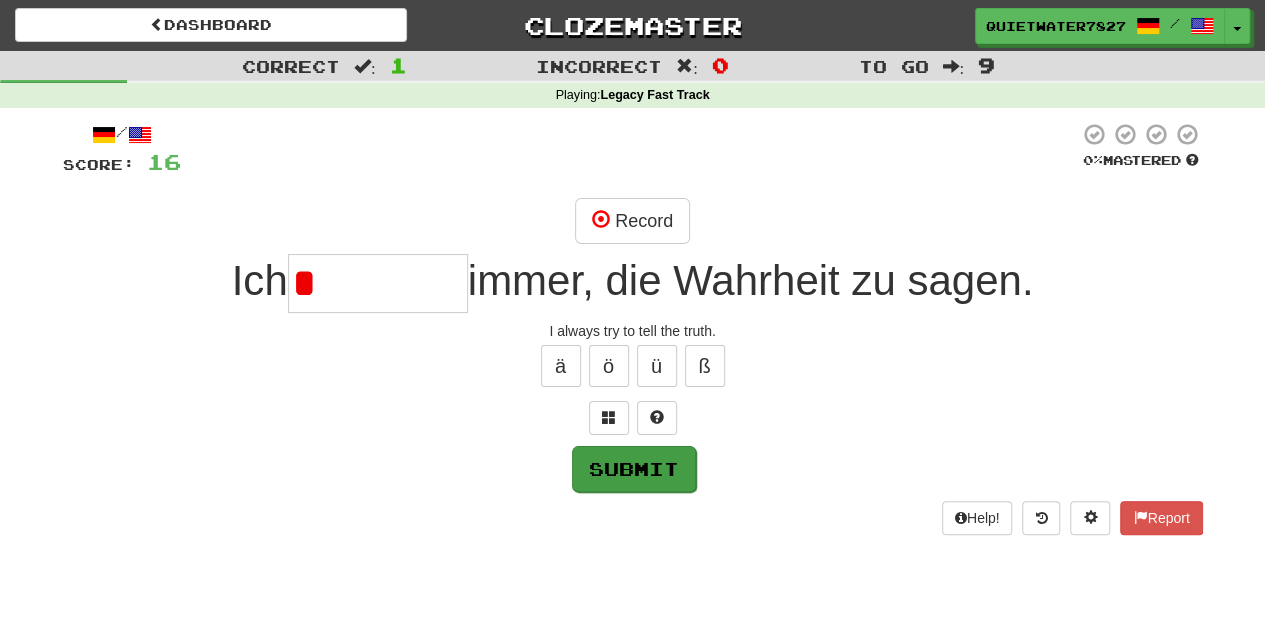 type on "********" 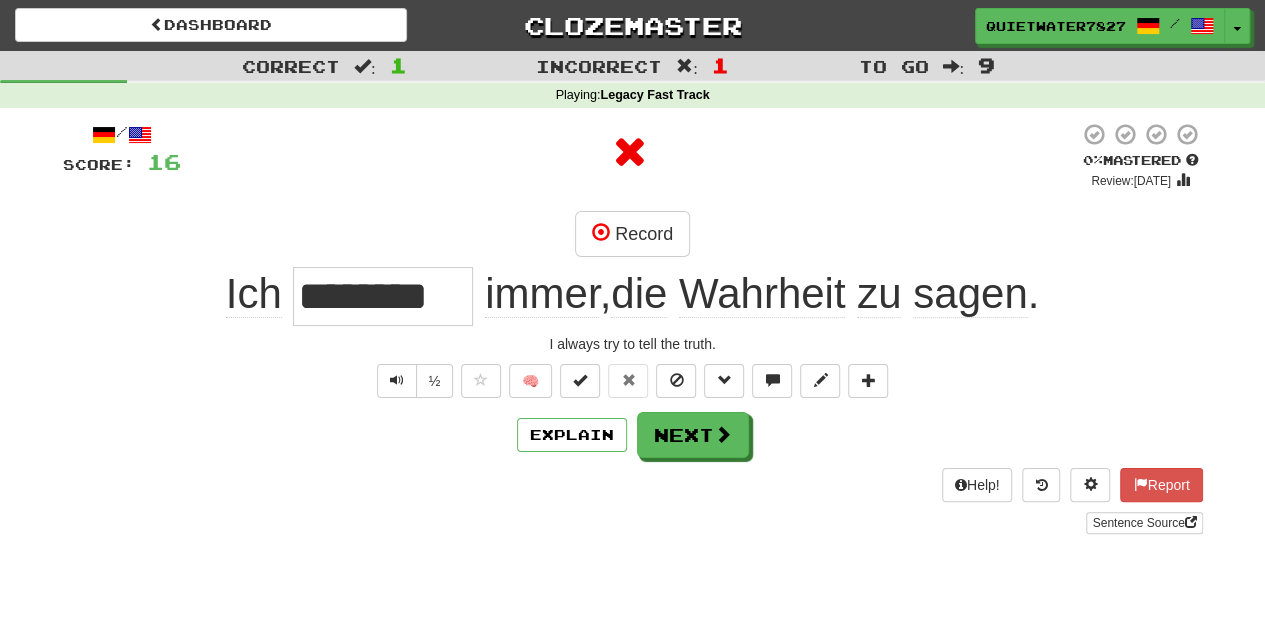 click on "Help!  Report Sentence Source" at bounding box center (633, 501) 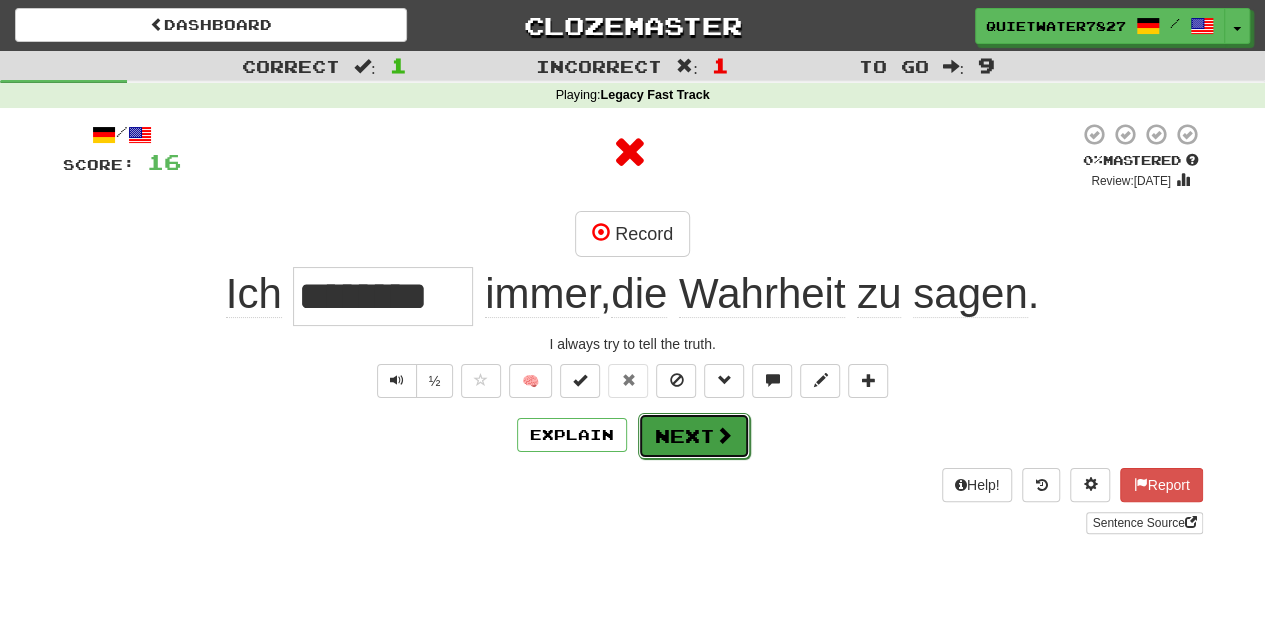 click on "Next" at bounding box center [694, 436] 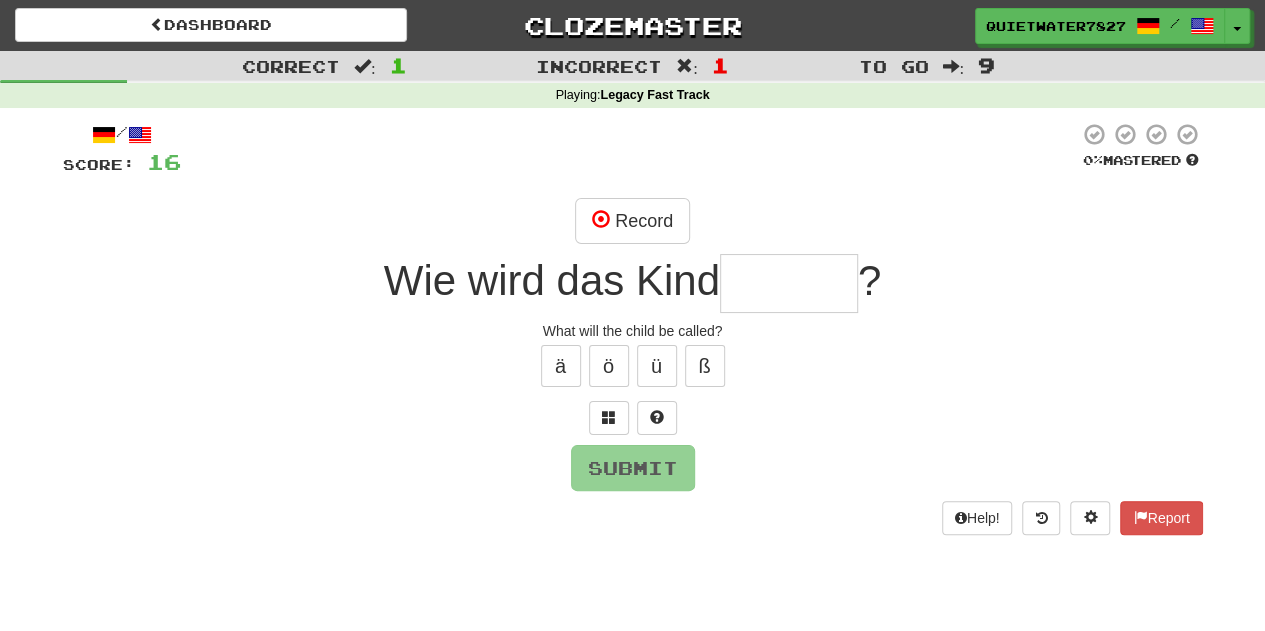 type on "*" 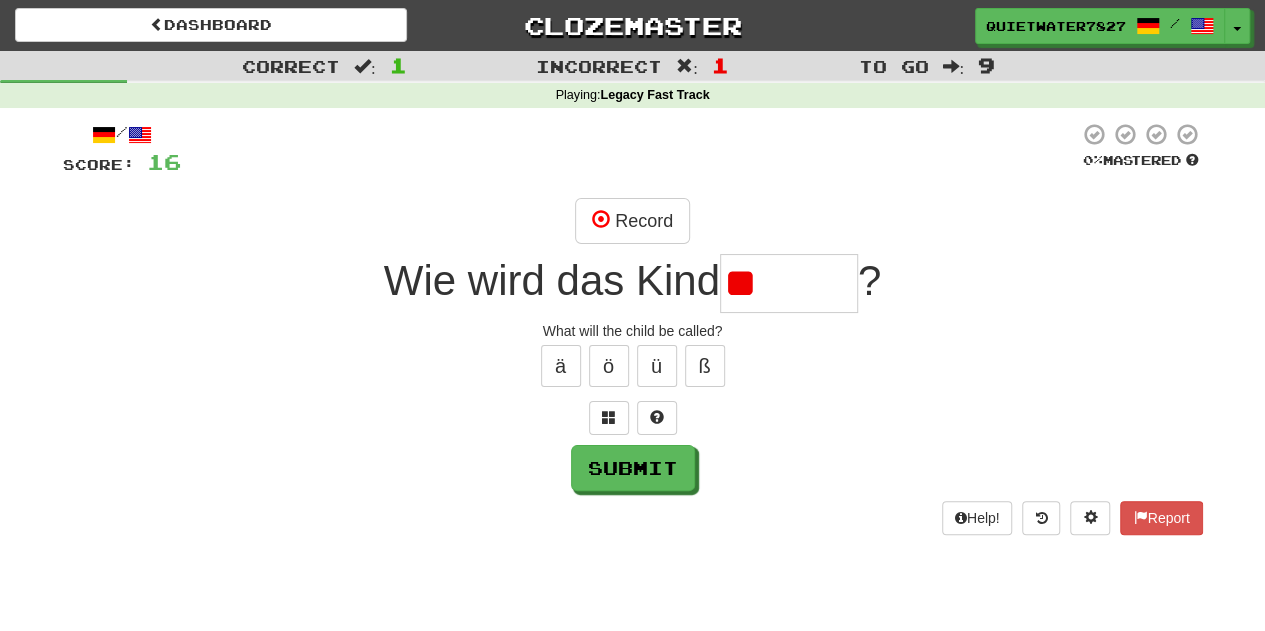 type on "*" 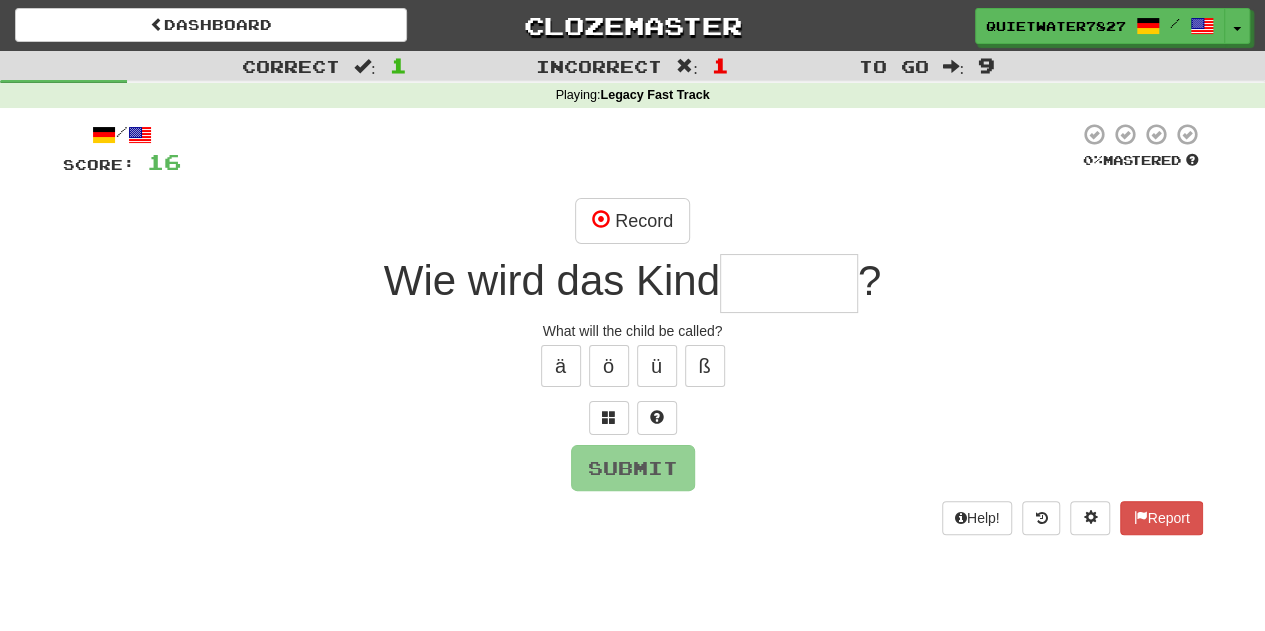 type on "*" 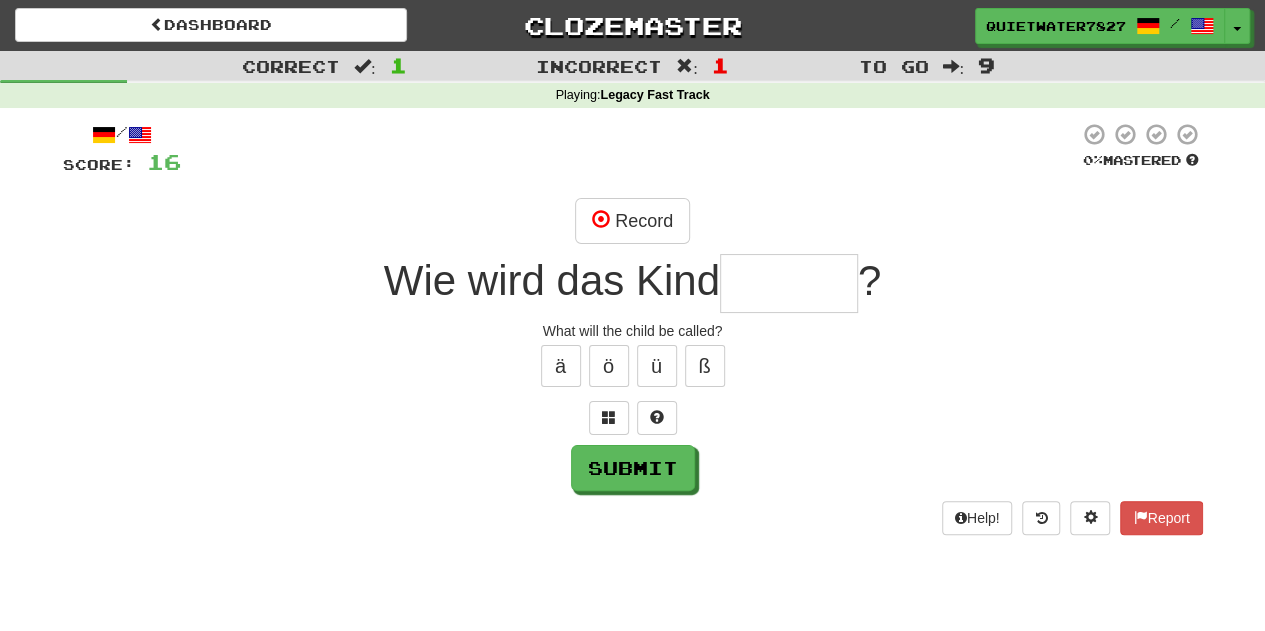 type on "*" 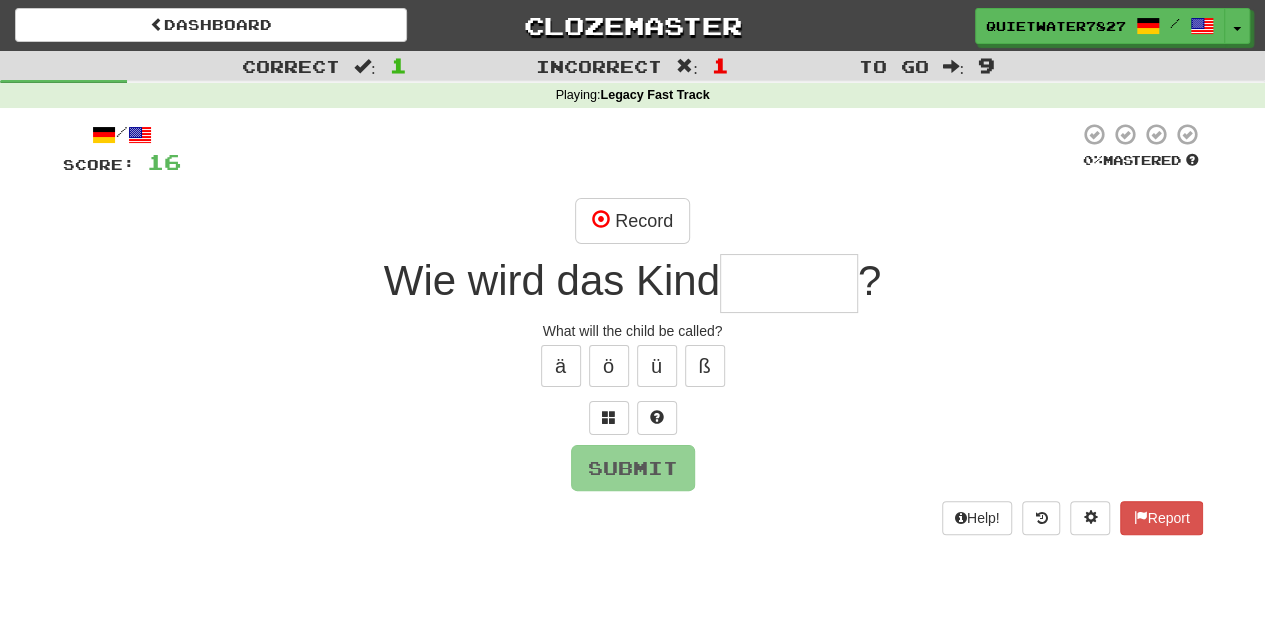 type on "*" 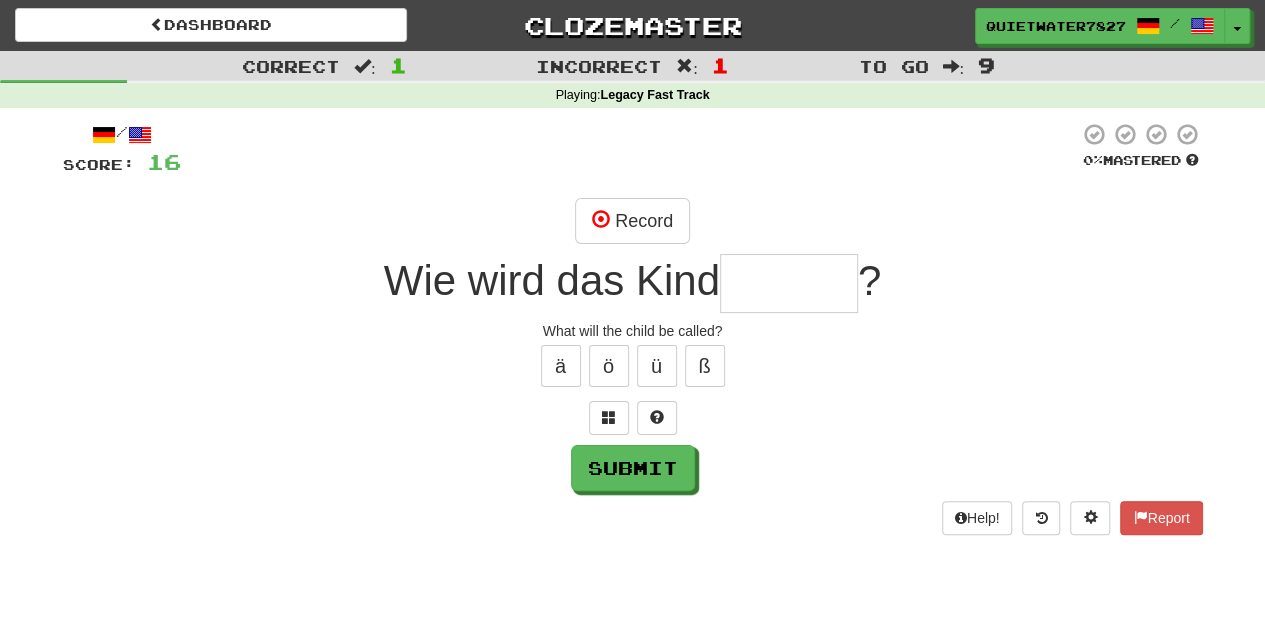 type on "*" 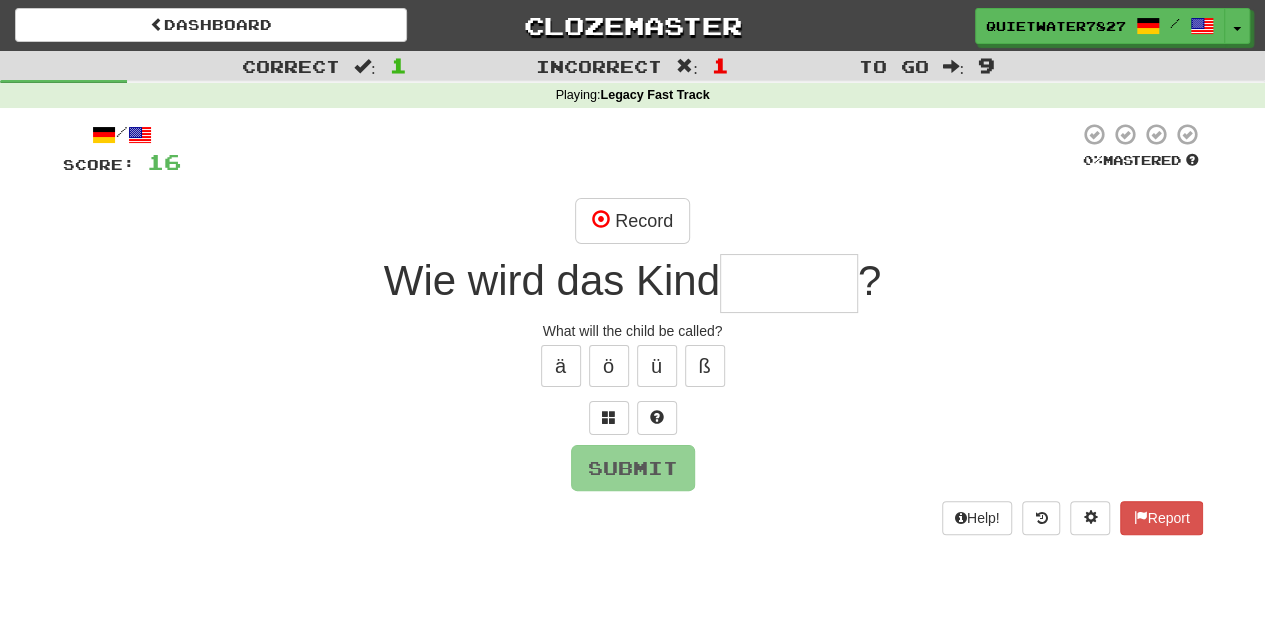 type on "*" 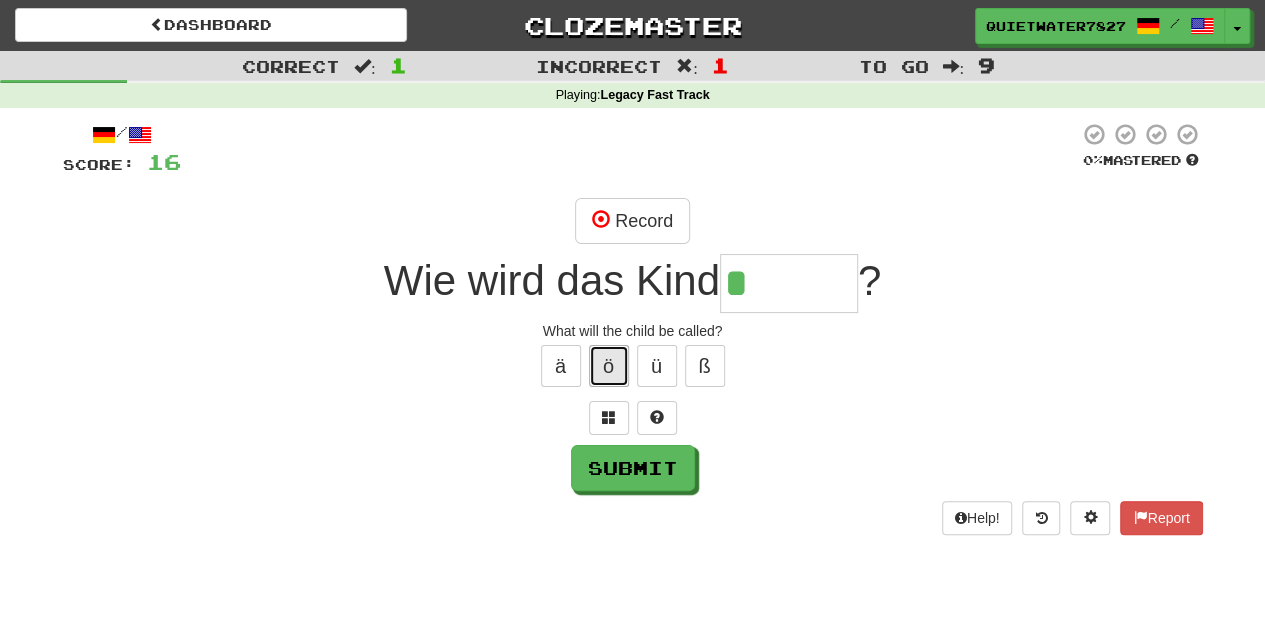 click on "ö" at bounding box center [609, 366] 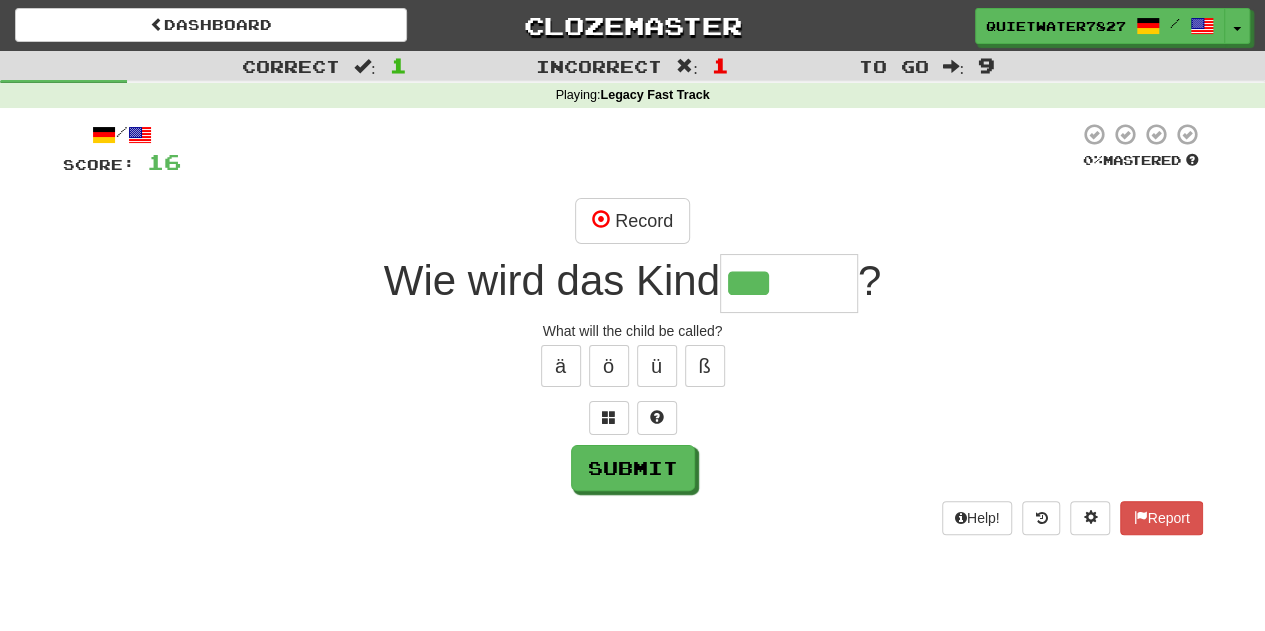 click on "ä ö ü ß" at bounding box center (633, 366) 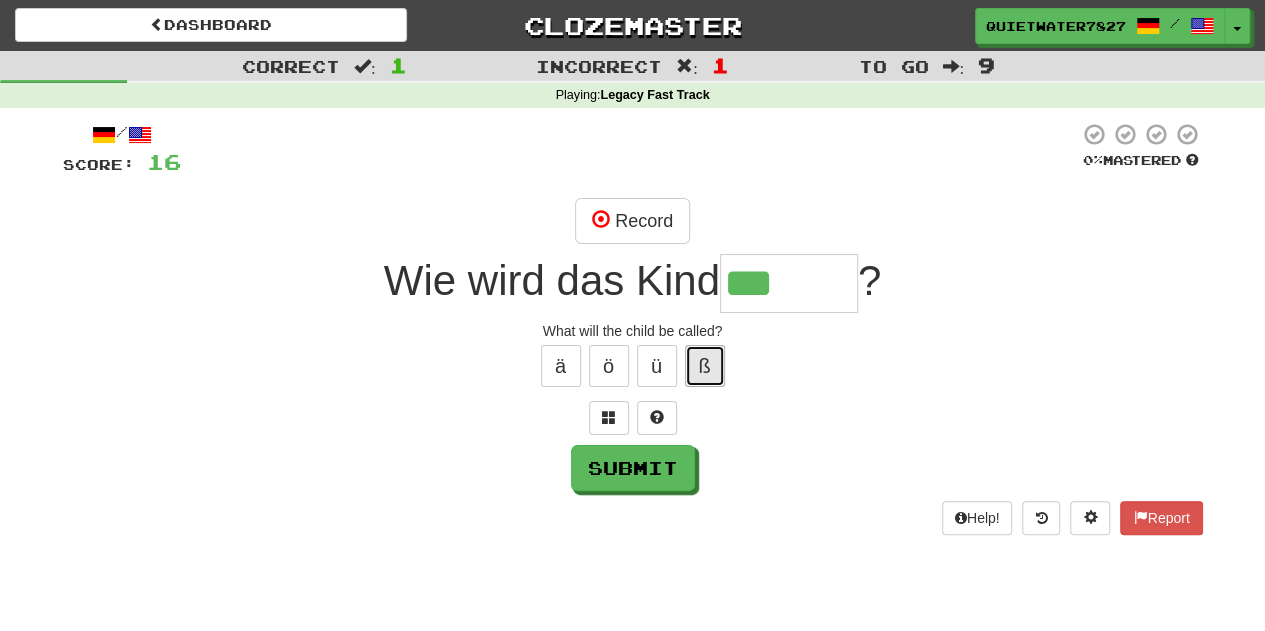 click on "ß" at bounding box center (705, 366) 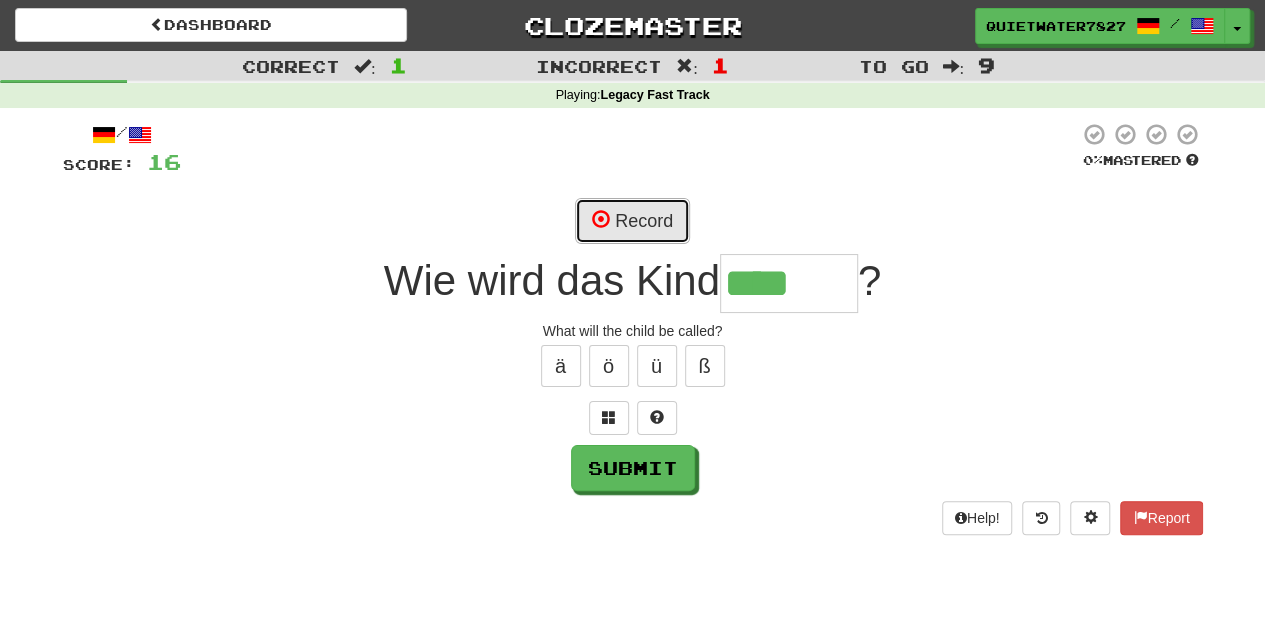 click on "Record" at bounding box center [632, 221] 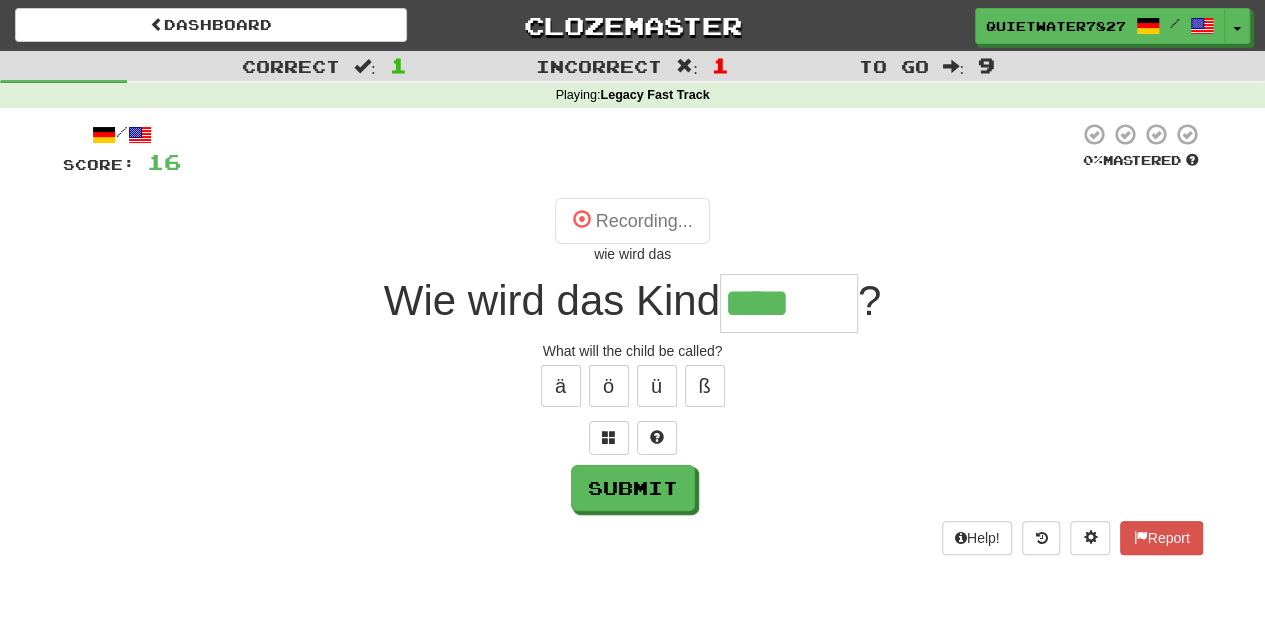 type on "******" 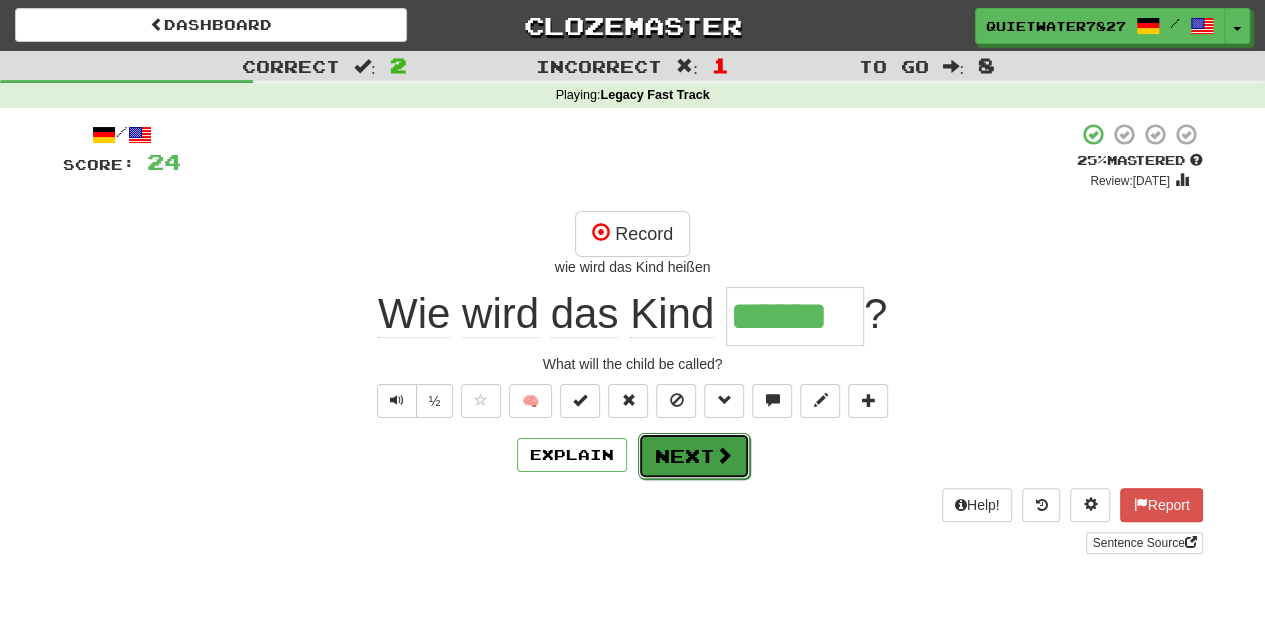 click at bounding box center (724, 455) 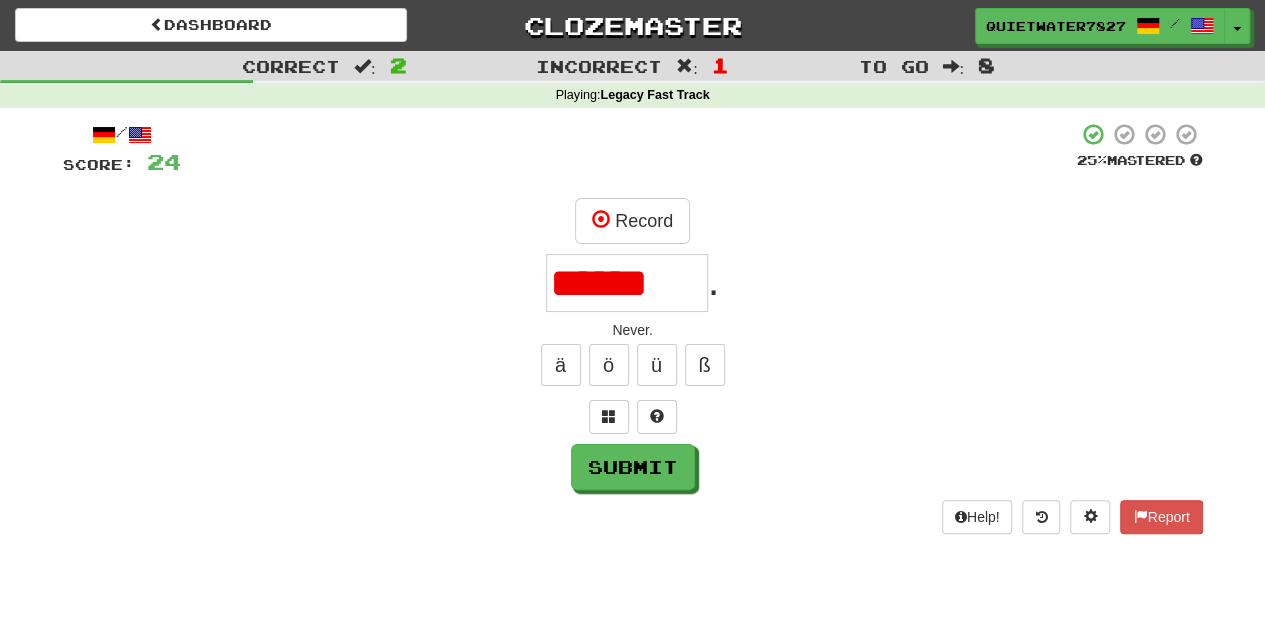 scroll, scrollTop: 0, scrollLeft: 0, axis: both 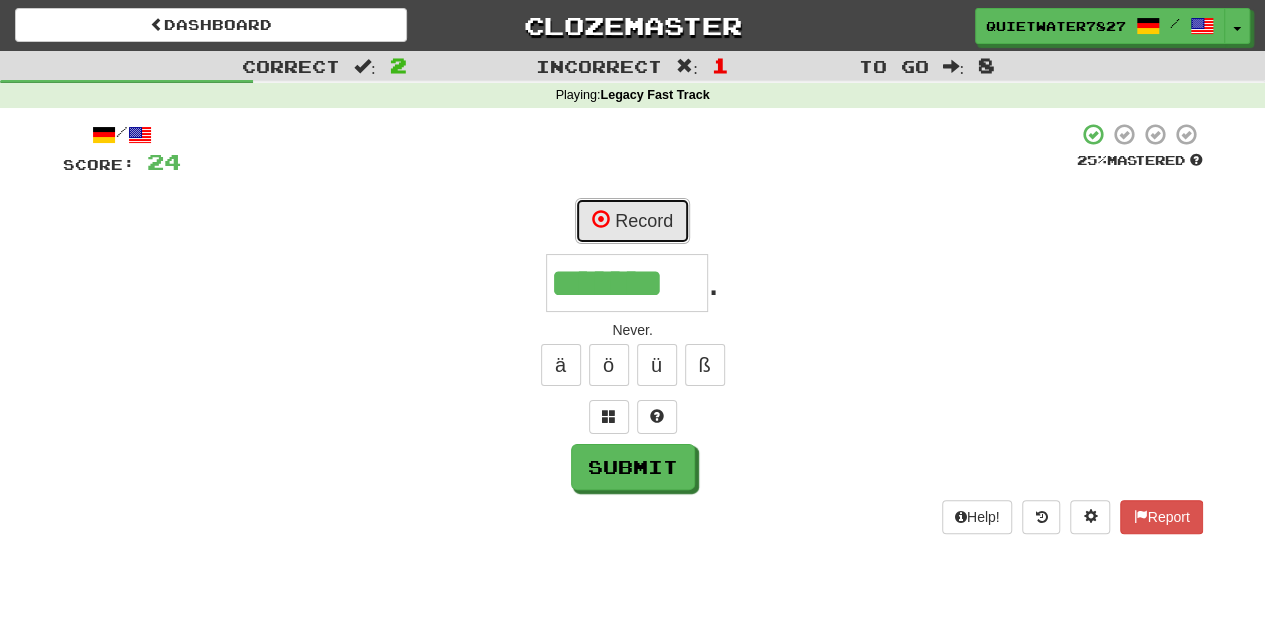 click on "Record" at bounding box center [632, 221] 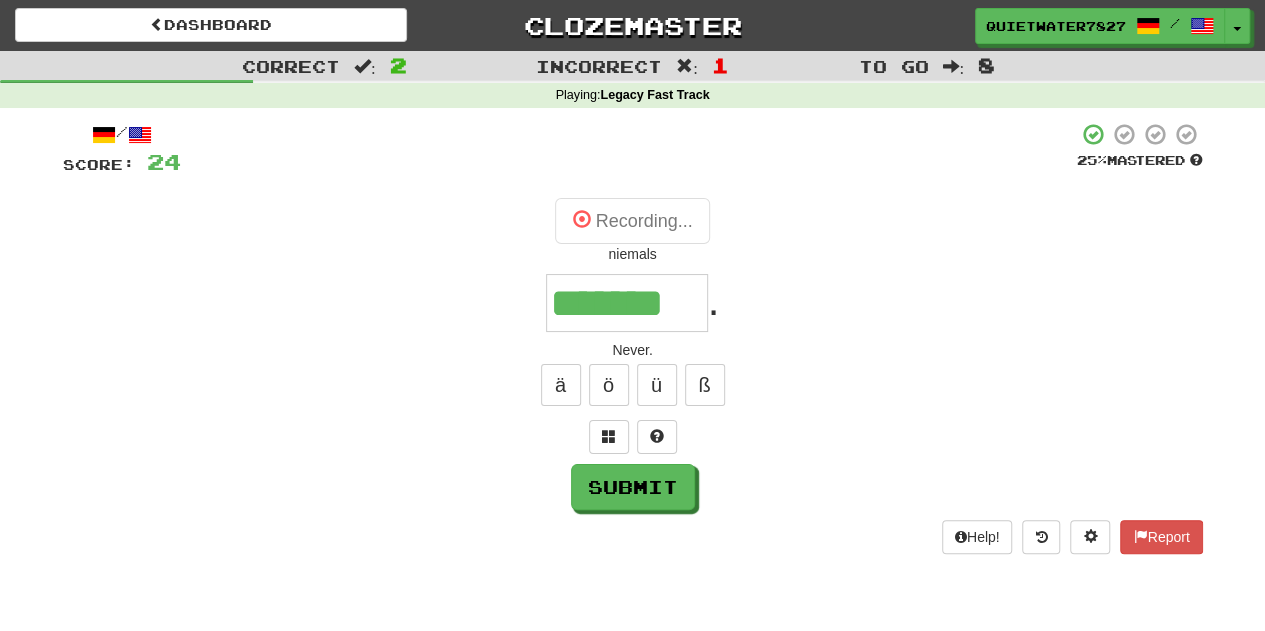 type on "*******" 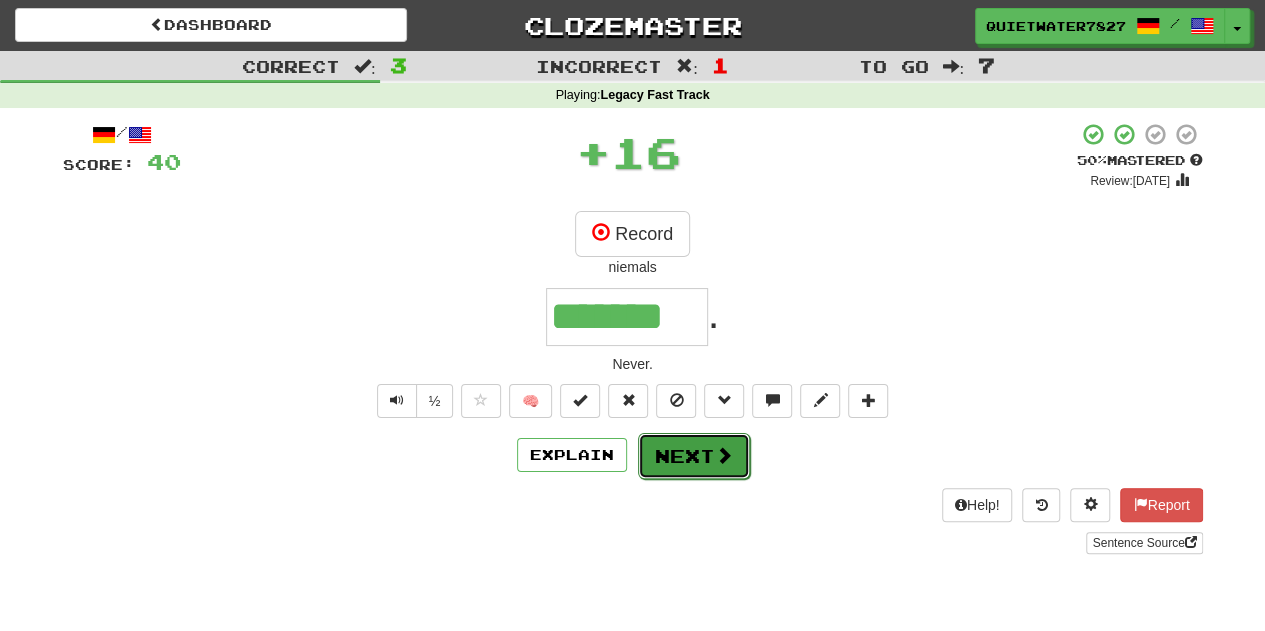 click on "Next" at bounding box center (694, 456) 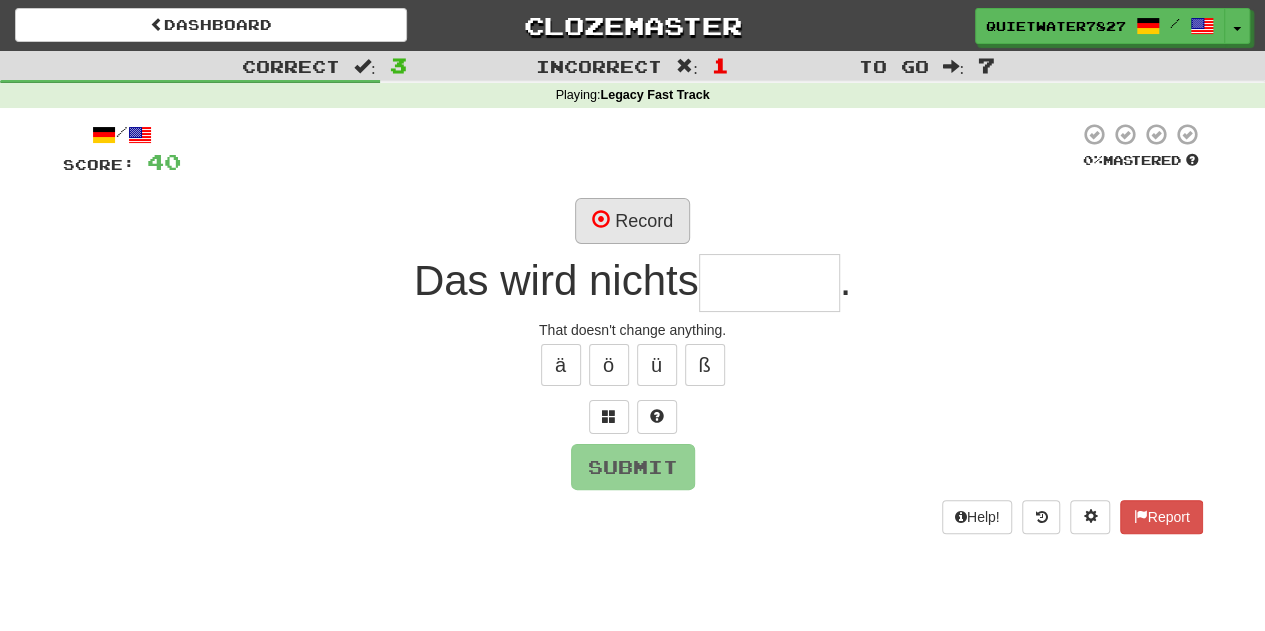 type on "*" 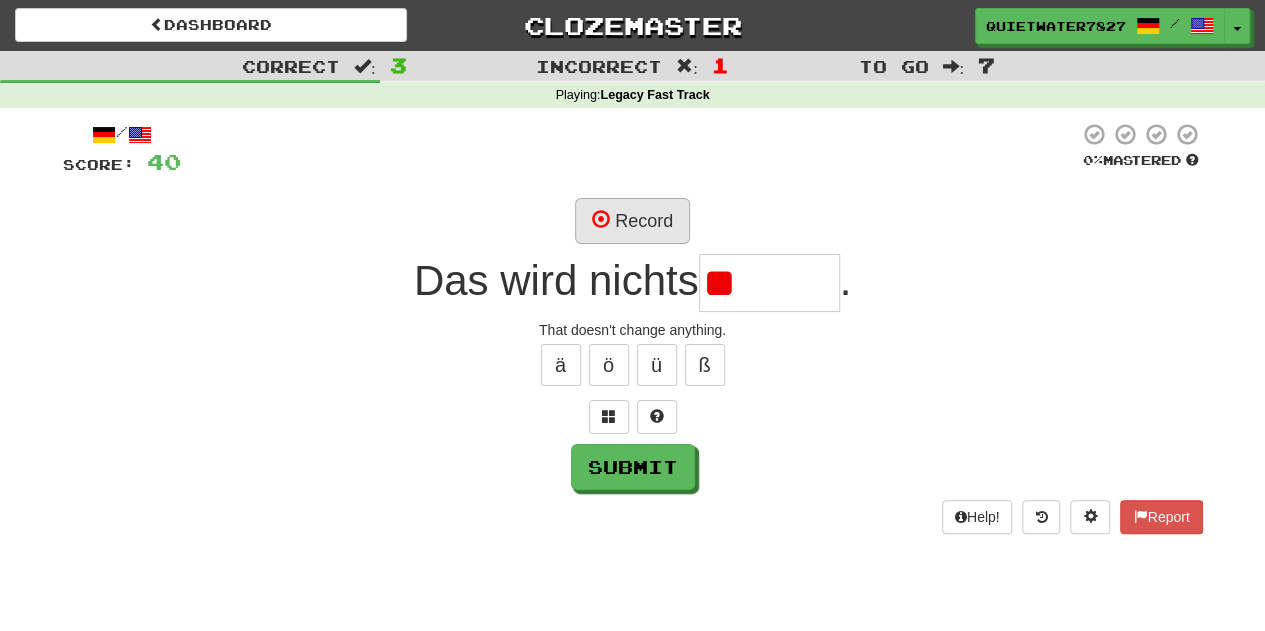type on "*" 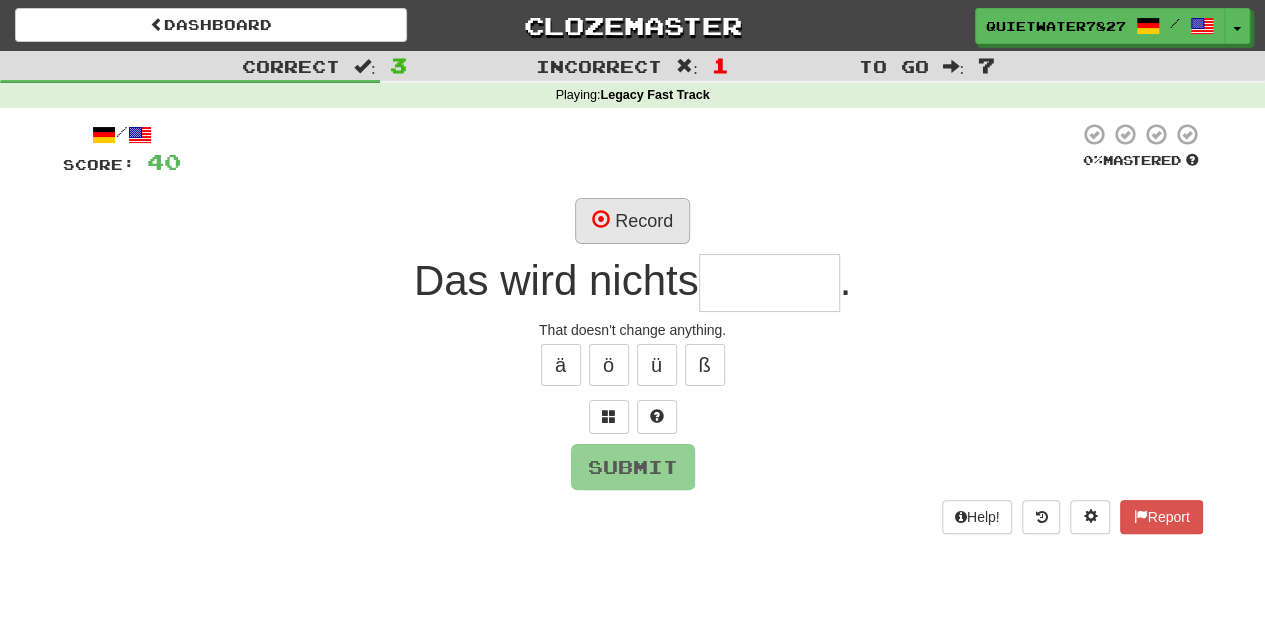 type on "*" 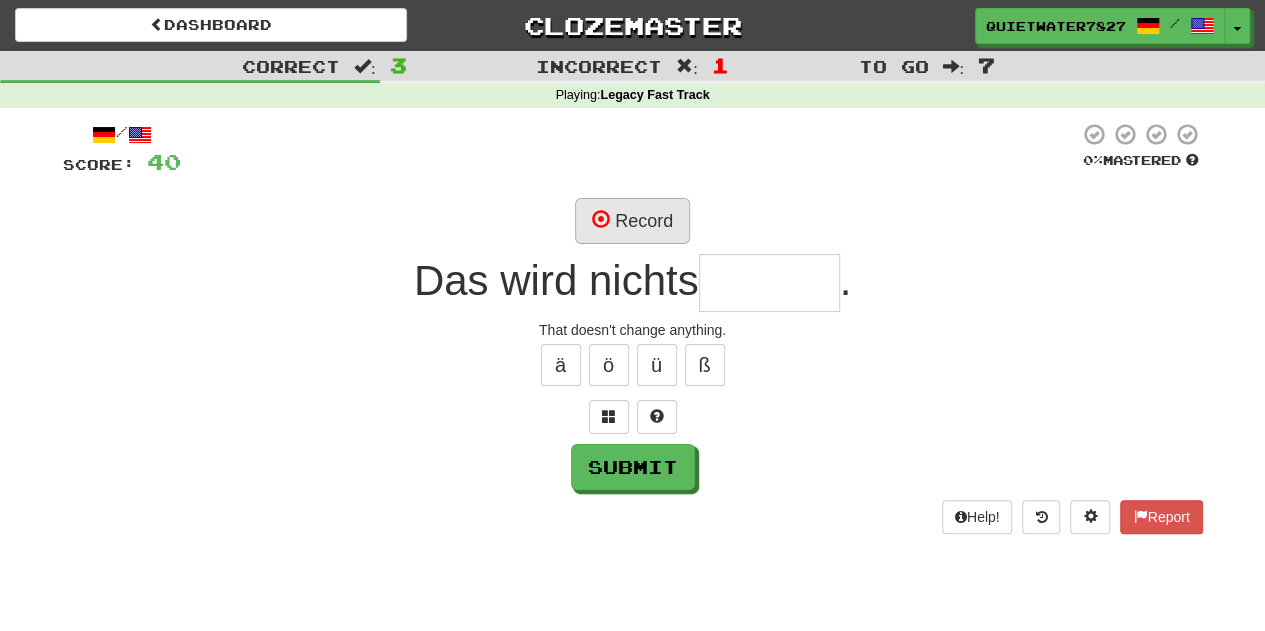 type on "*" 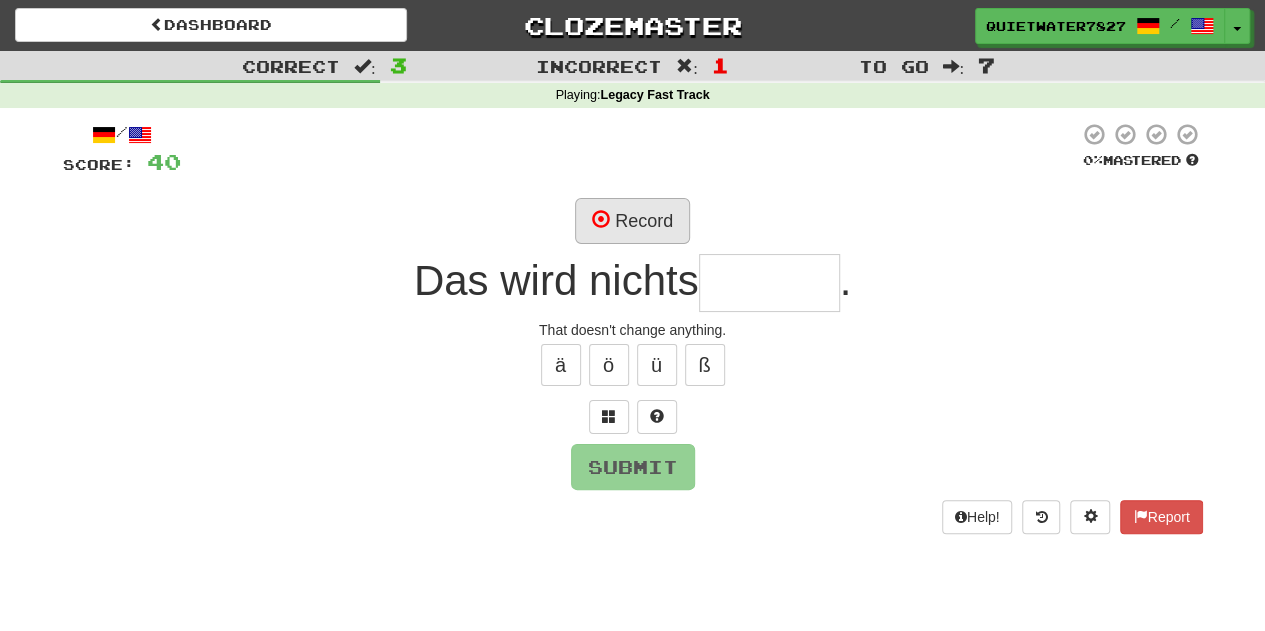 type on "*" 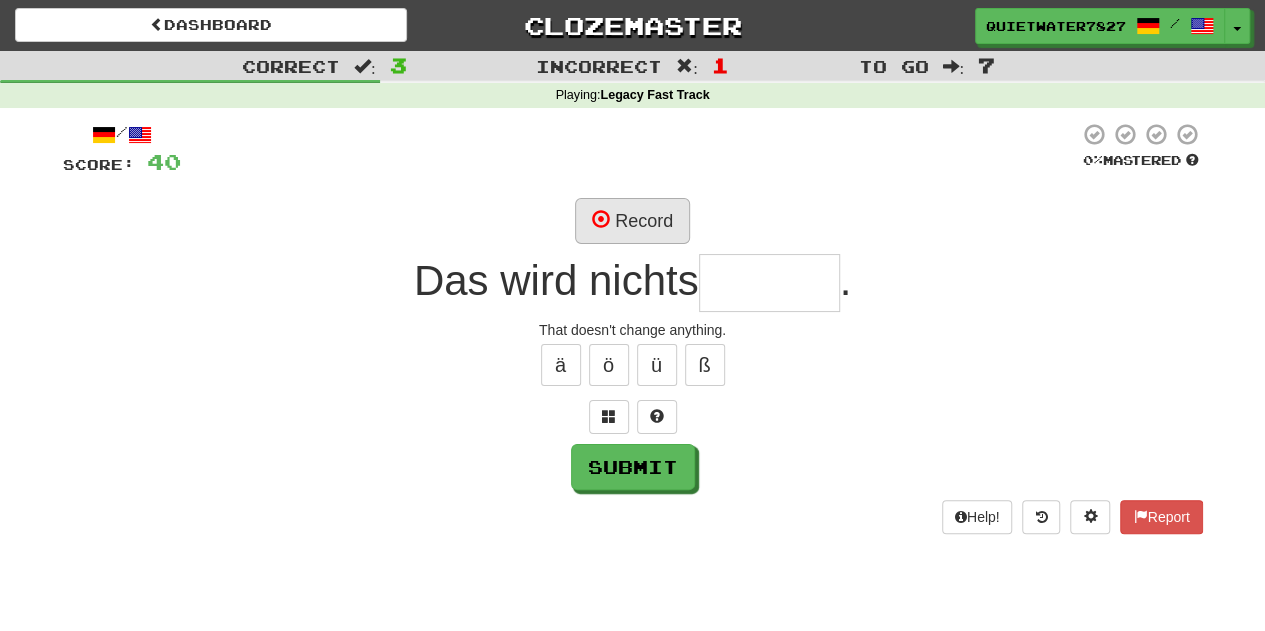type on "*" 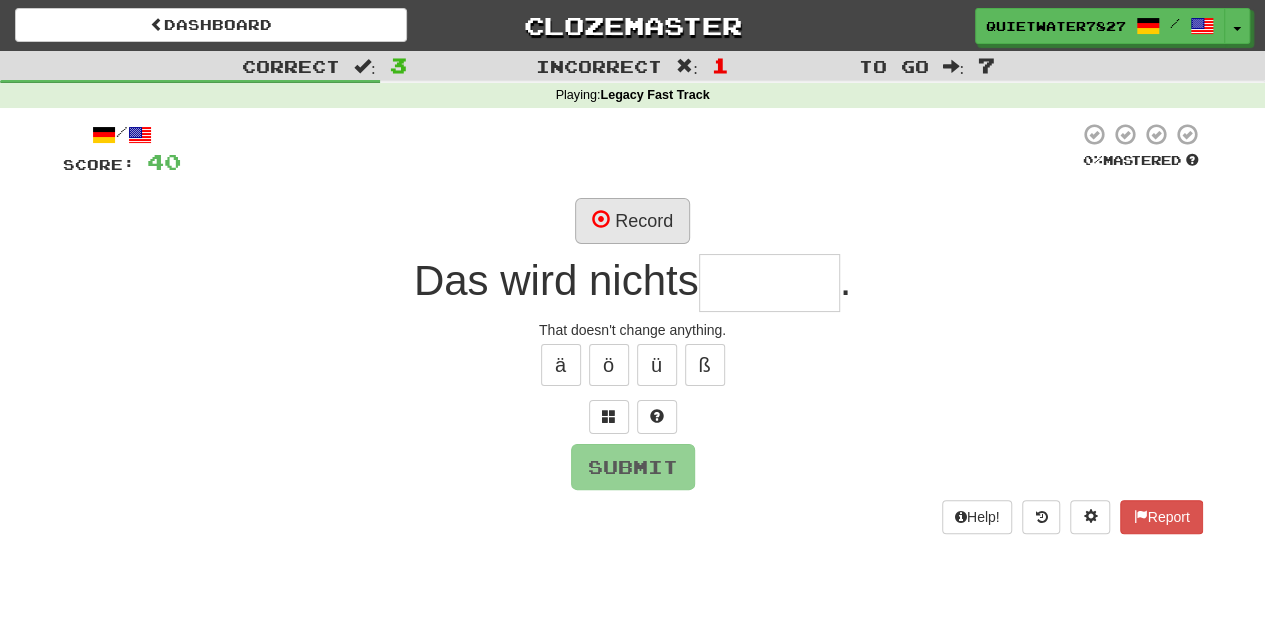 type on "*" 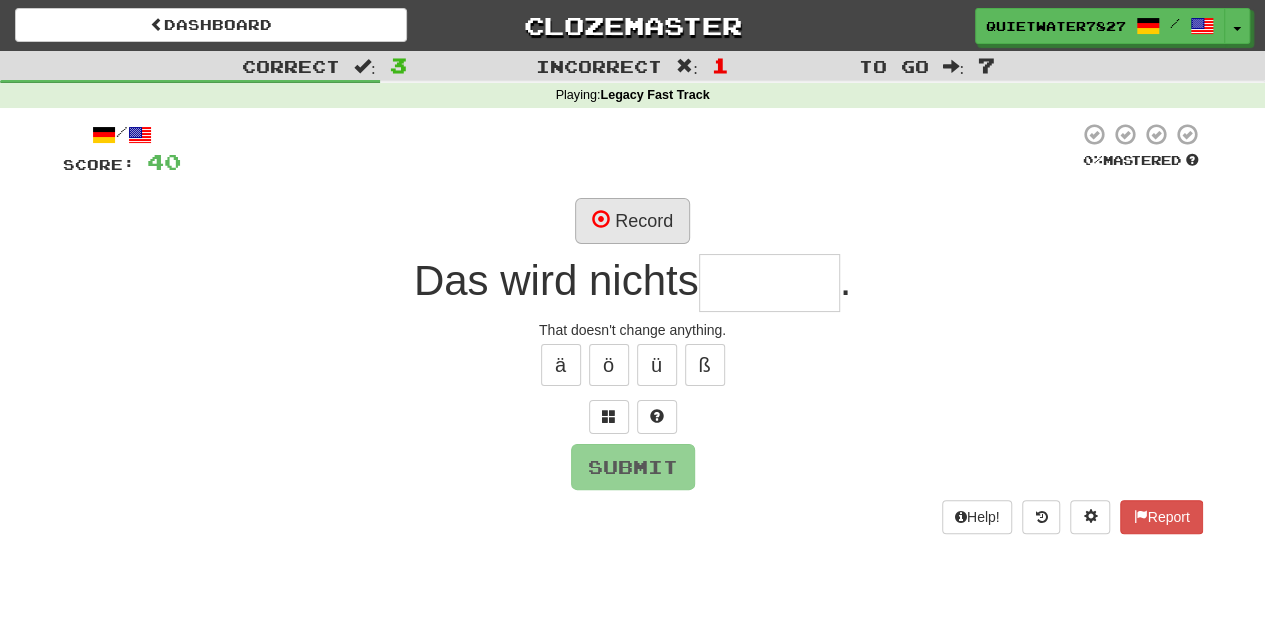 type on "*" 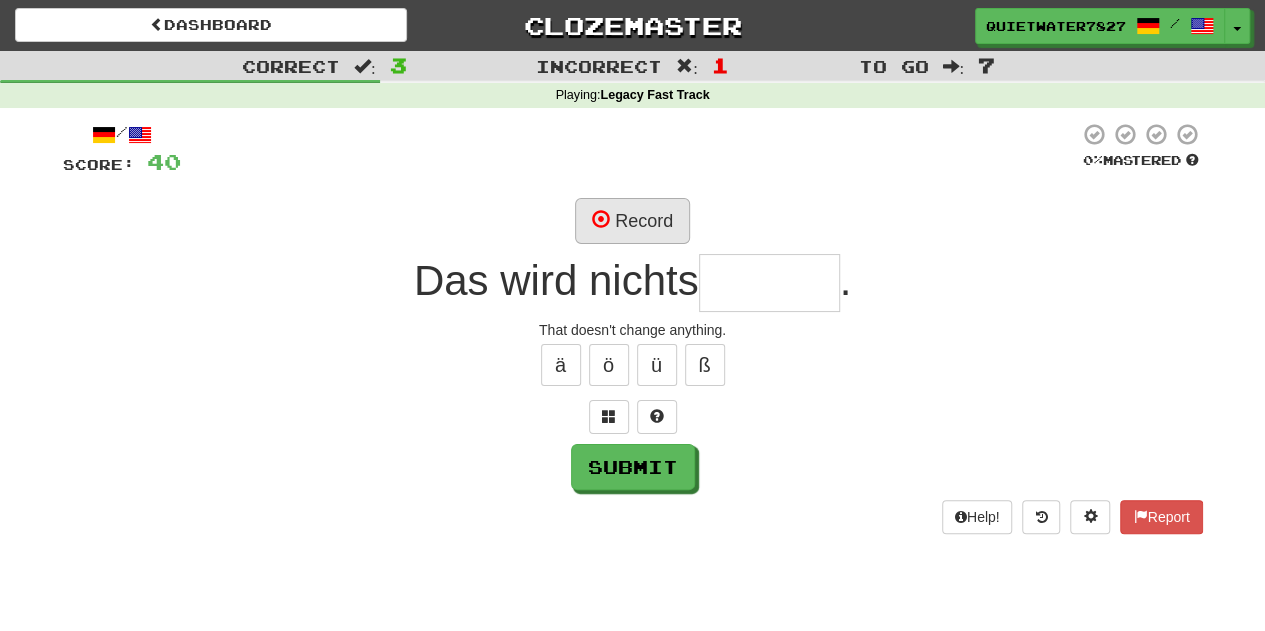 type on "*" 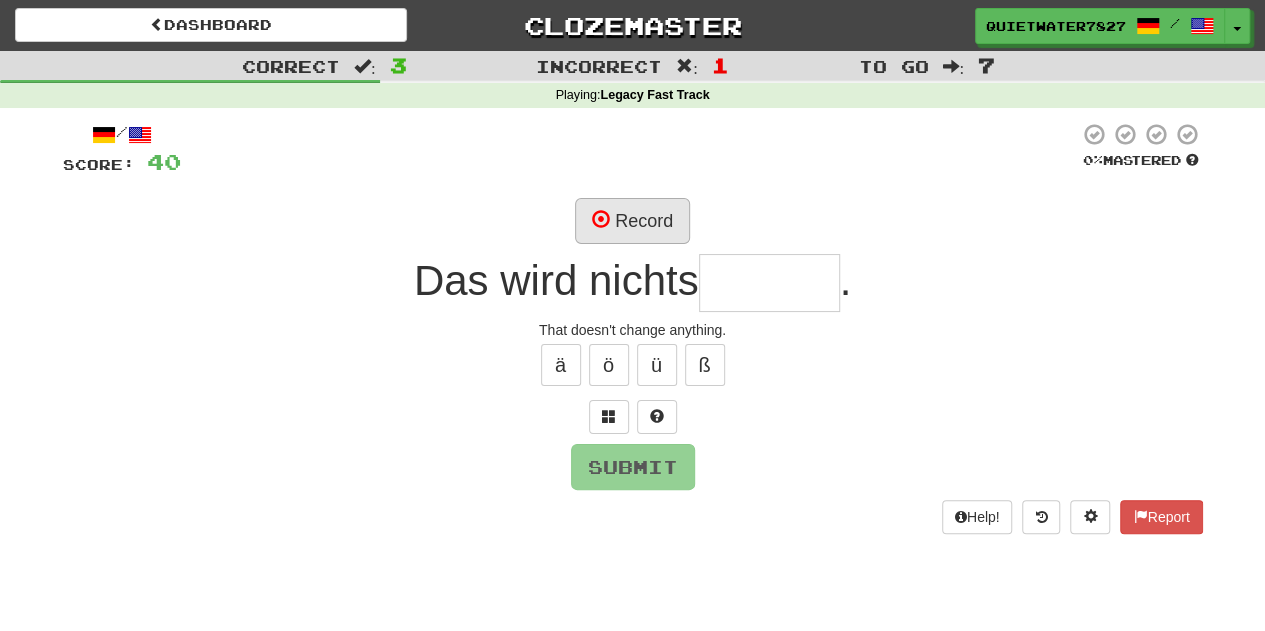 type on "*" 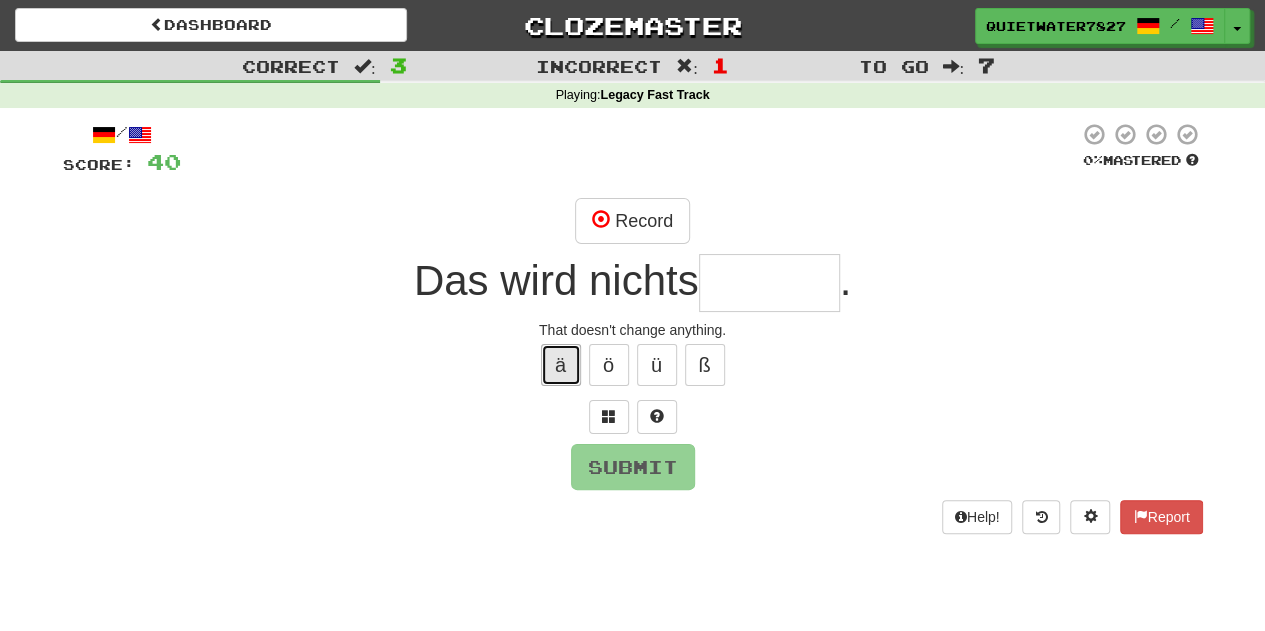 click on "ä" at bounding box center [561, 365] 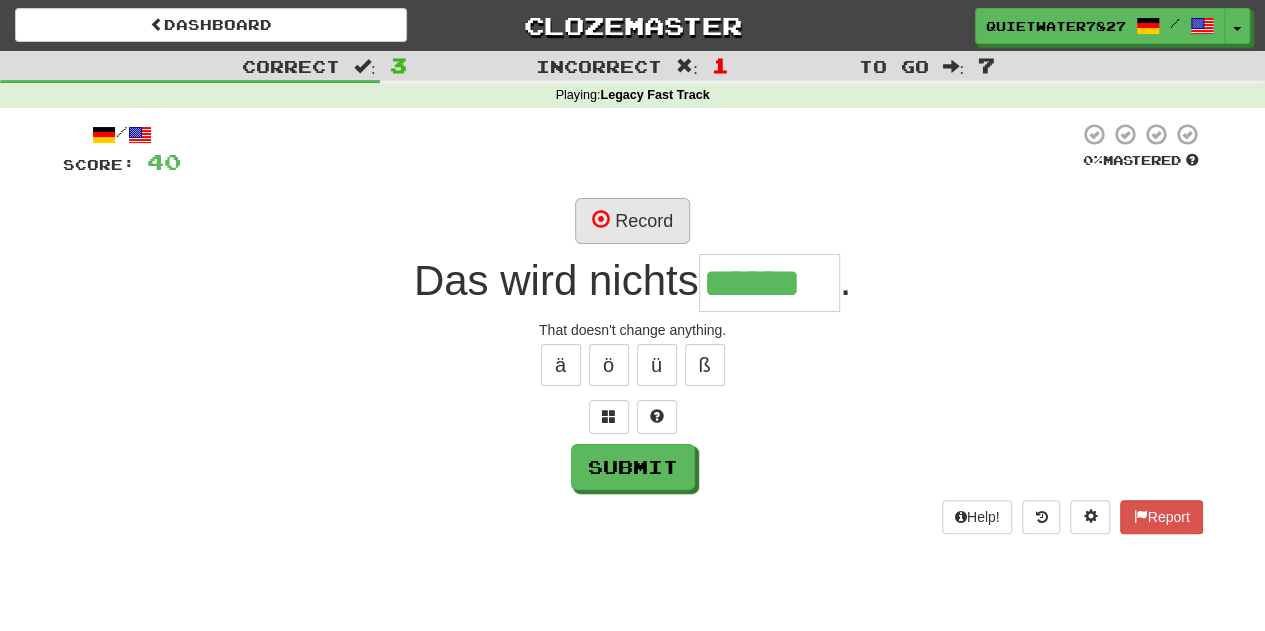 type on "******" 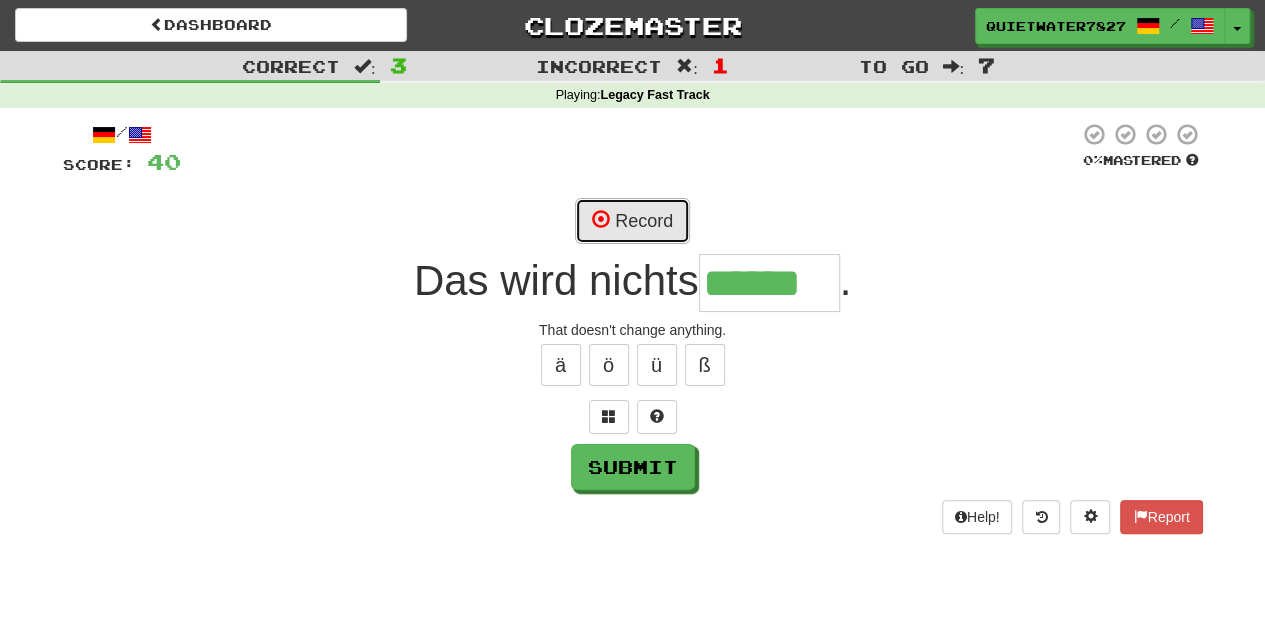 click on "Record" at bounding box center [632, 221] 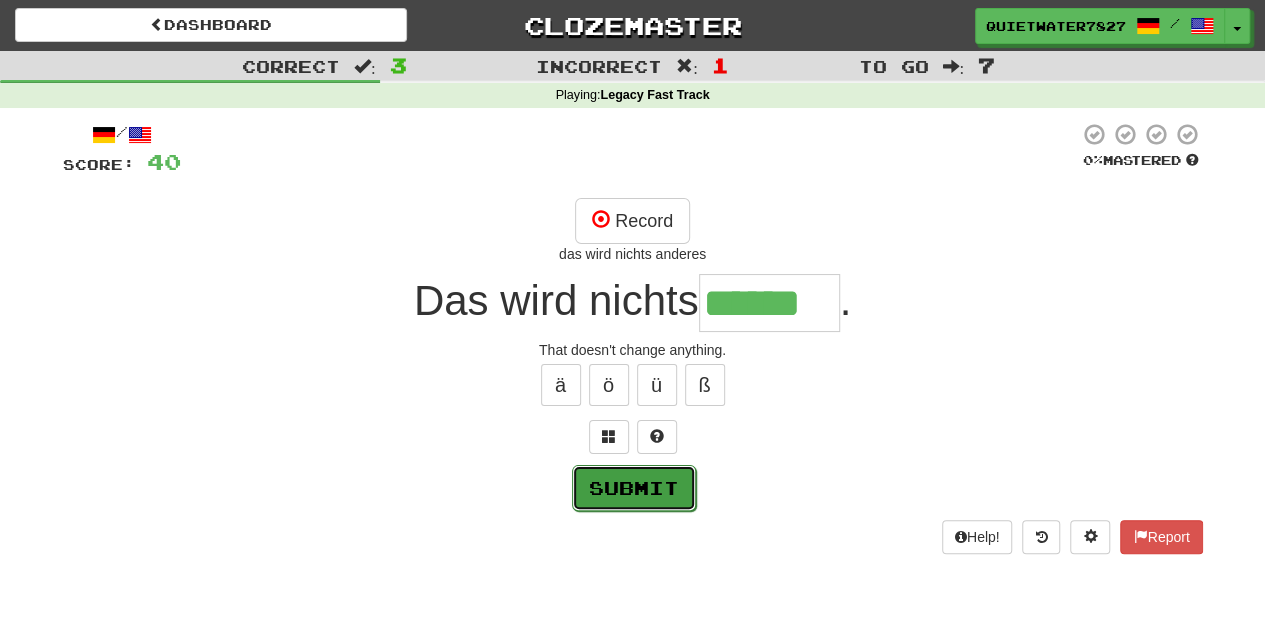 click on "Submit" at bounding box center [634, 488] 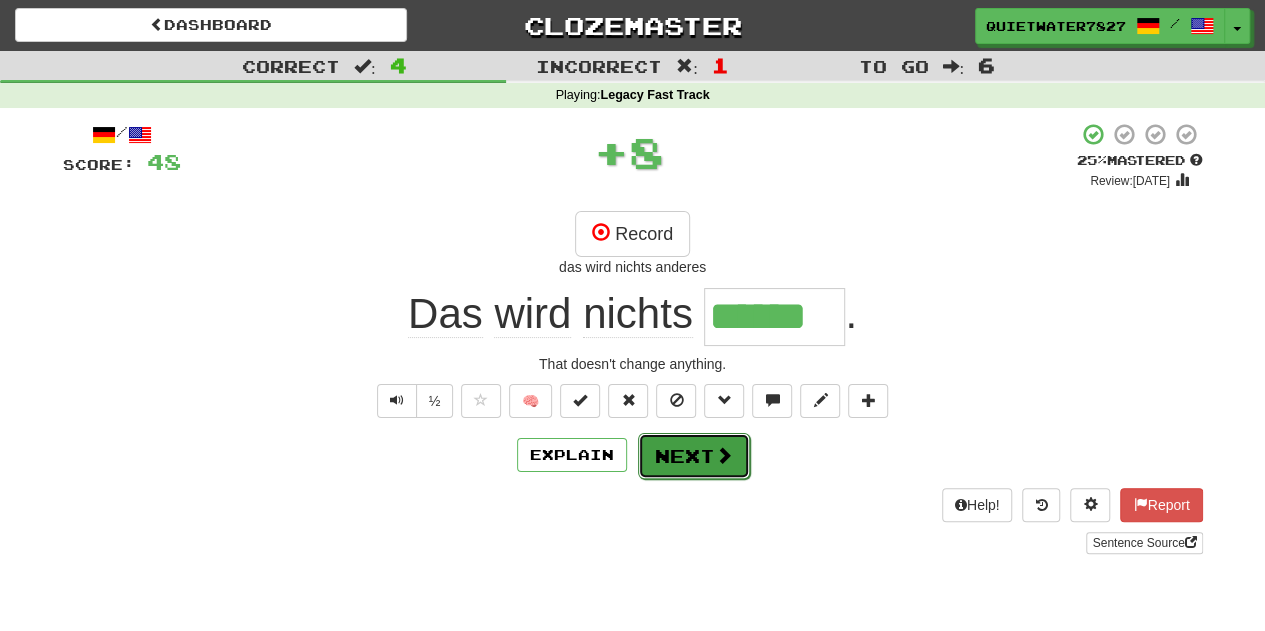click on "Next" at bounding box center [694, 456] 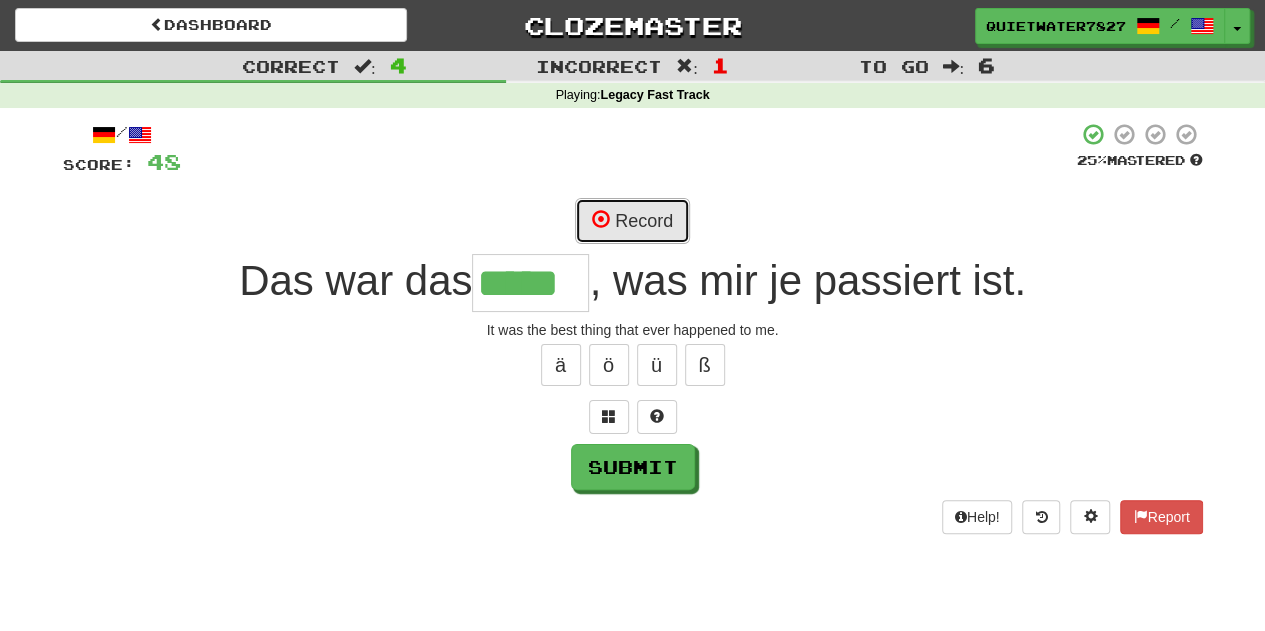 click on "Record" at bounding box center (632, 221) 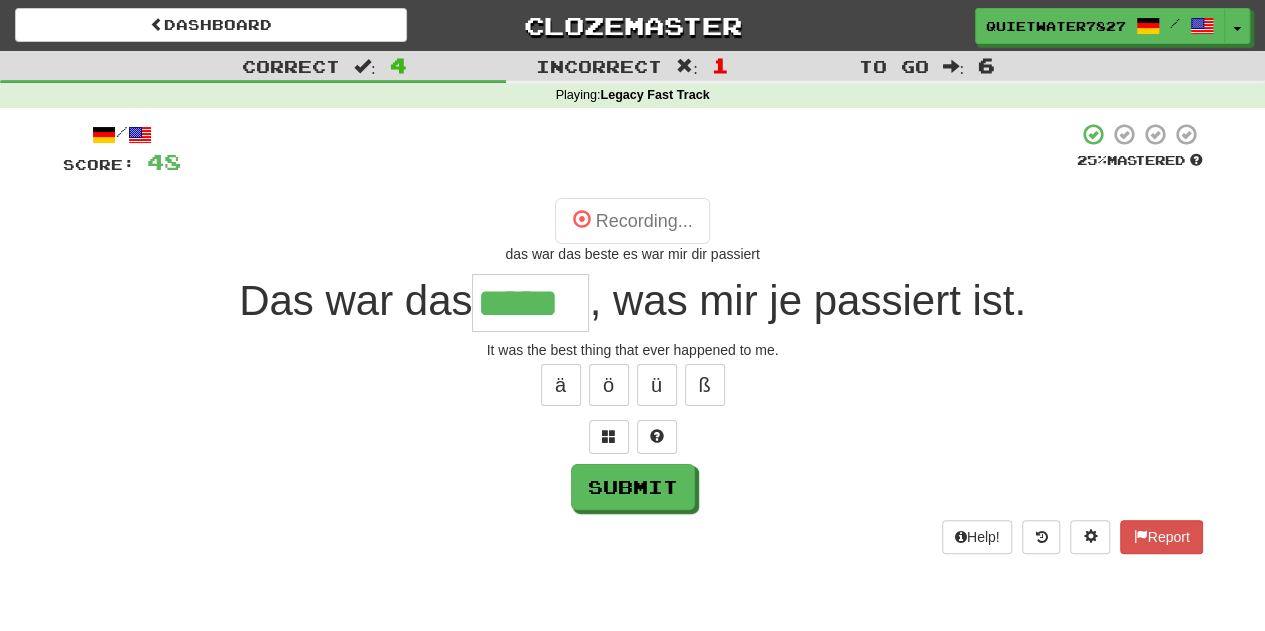 type on "*****" 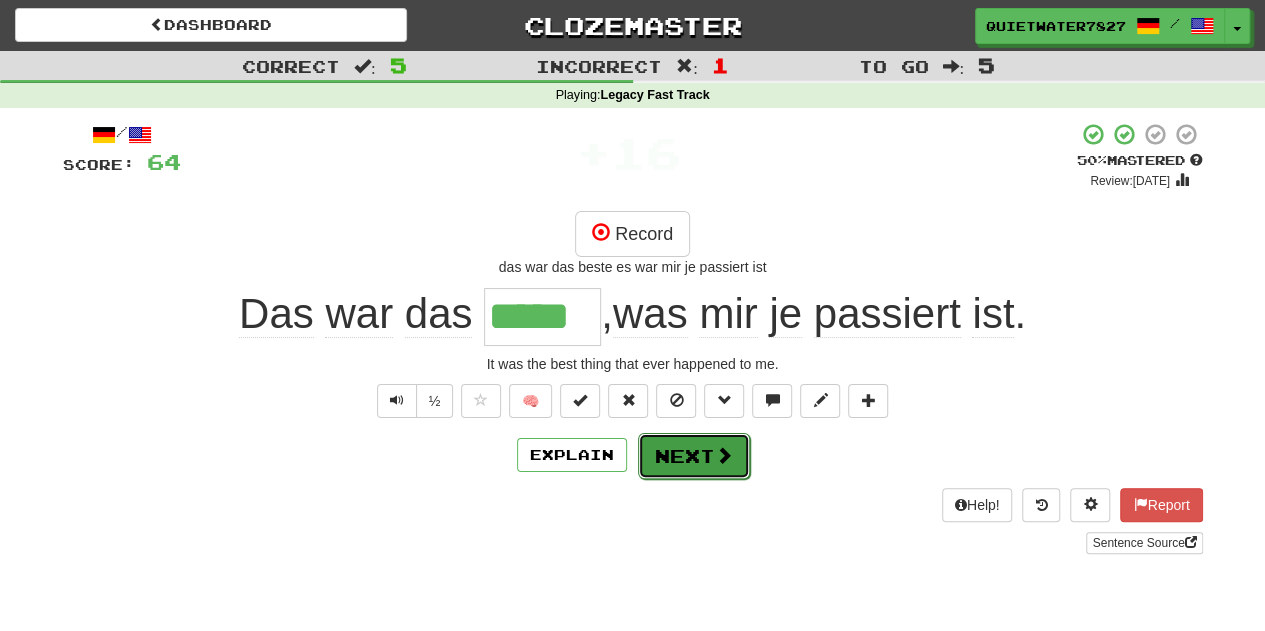 click on "Next" at bounding box center (694, 456) 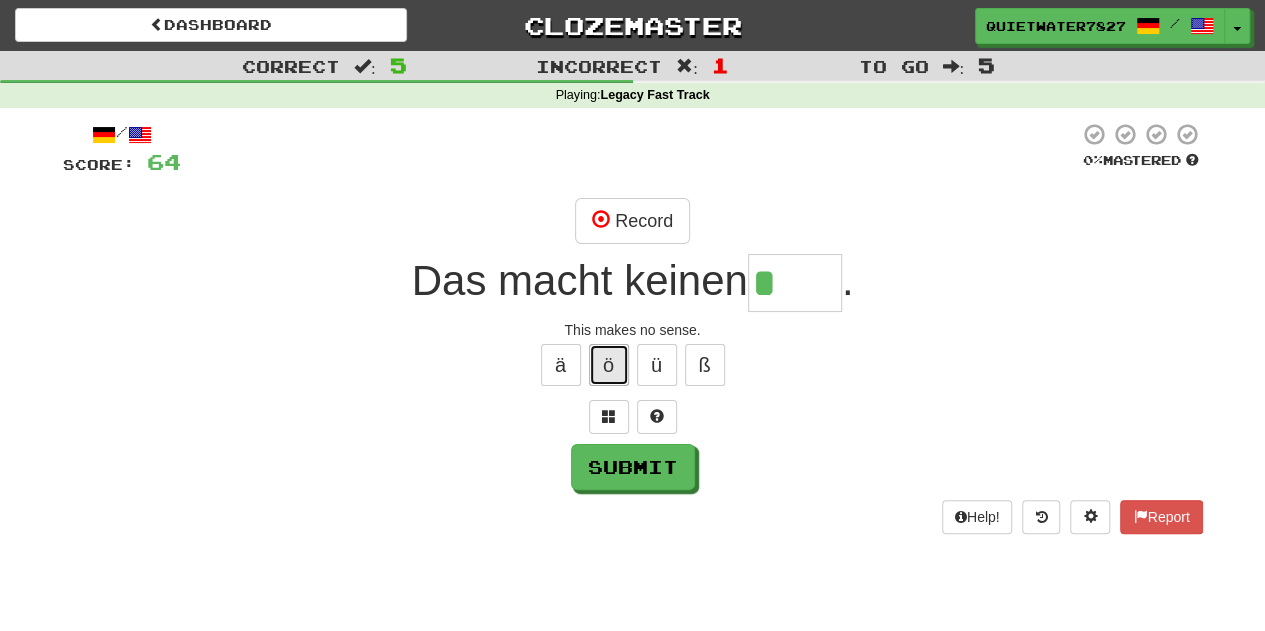 click on "ö" at bounding box center [609, 365] 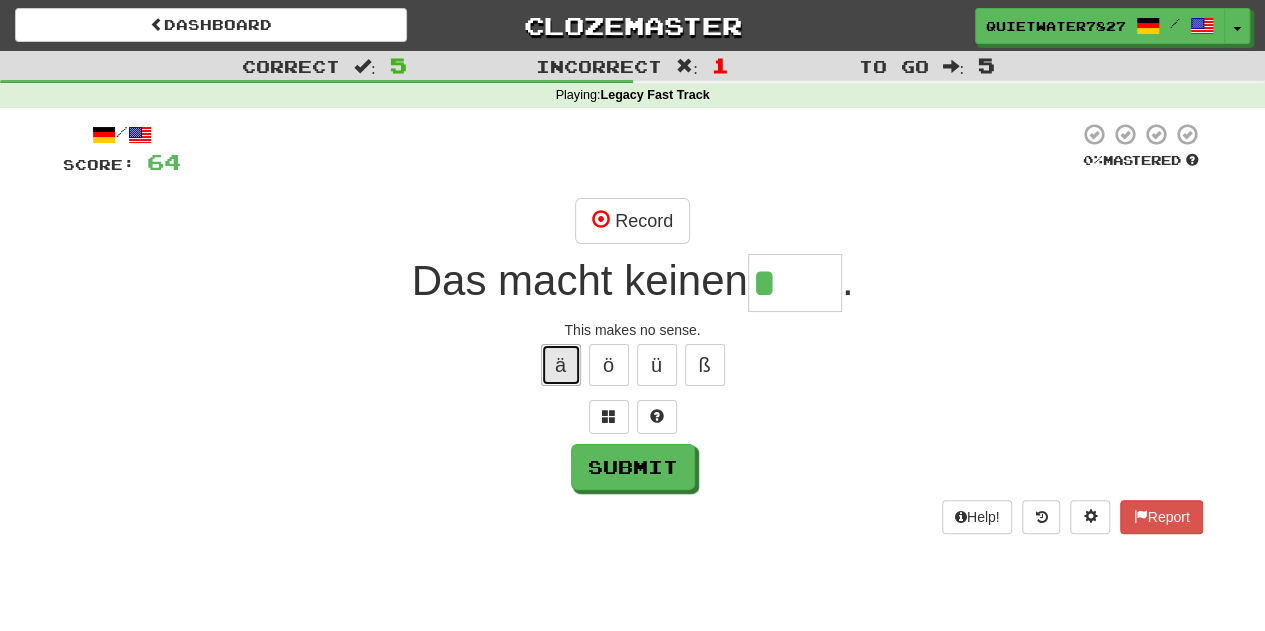 click on "ä" at bounding box center (561, 365) 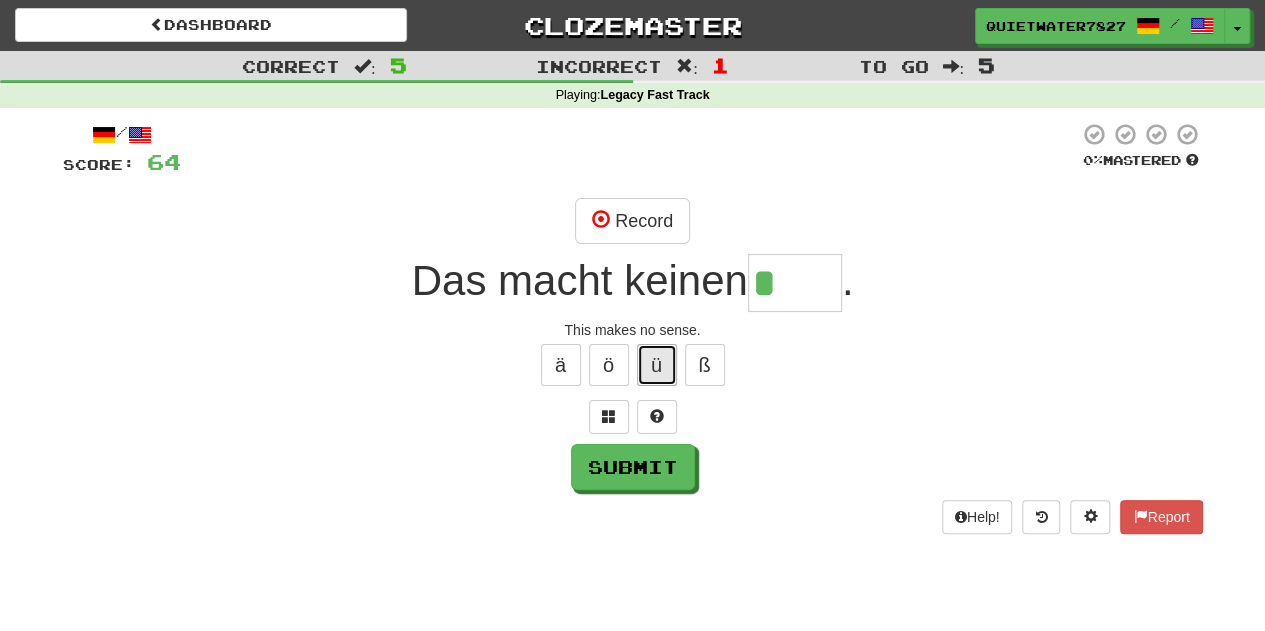 click on "ü" at bounding box center (657, 365) 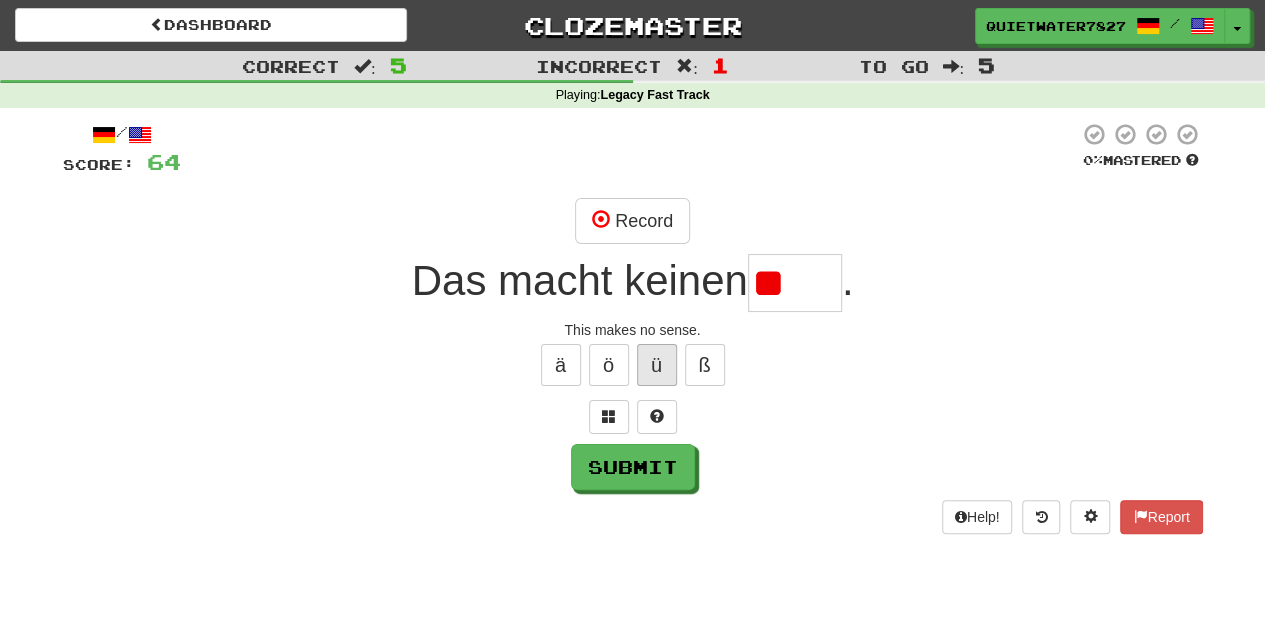 type on "*" 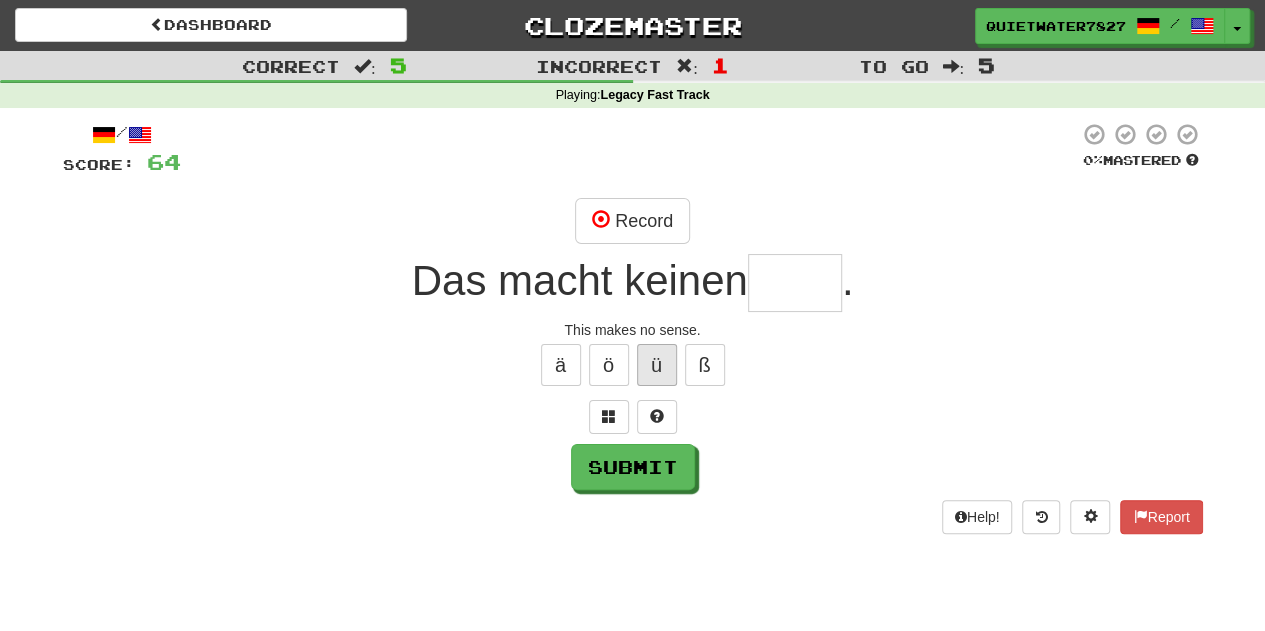 type on "*" 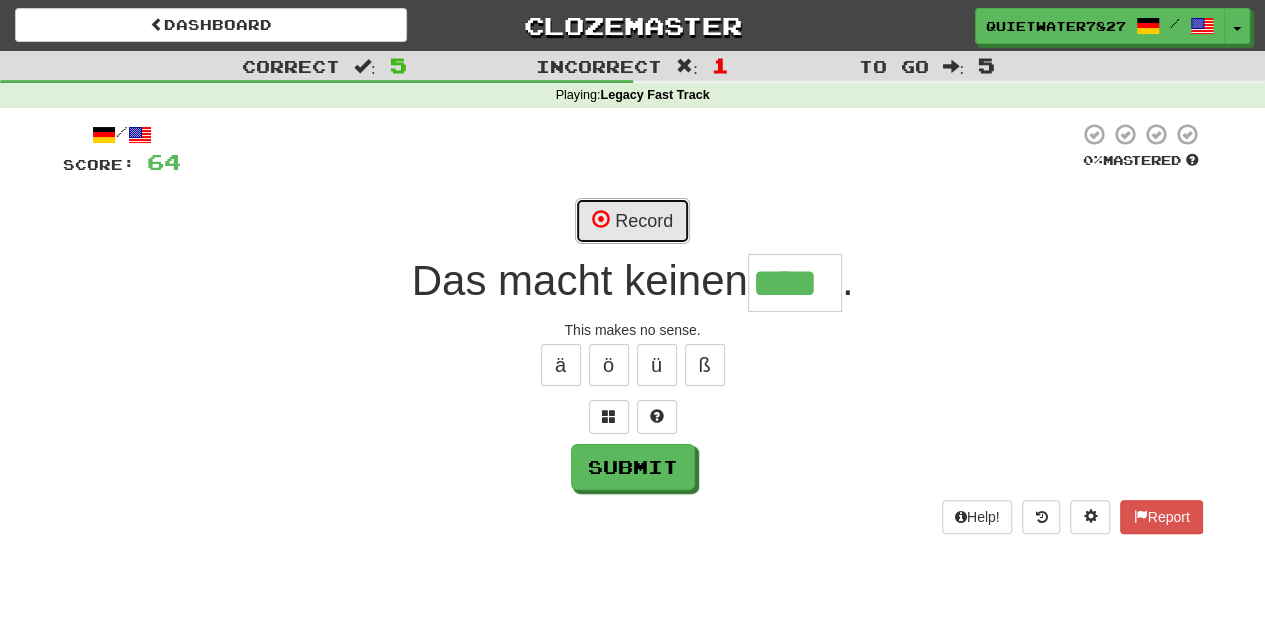 click on "Record" at bounding box center (632, 221) 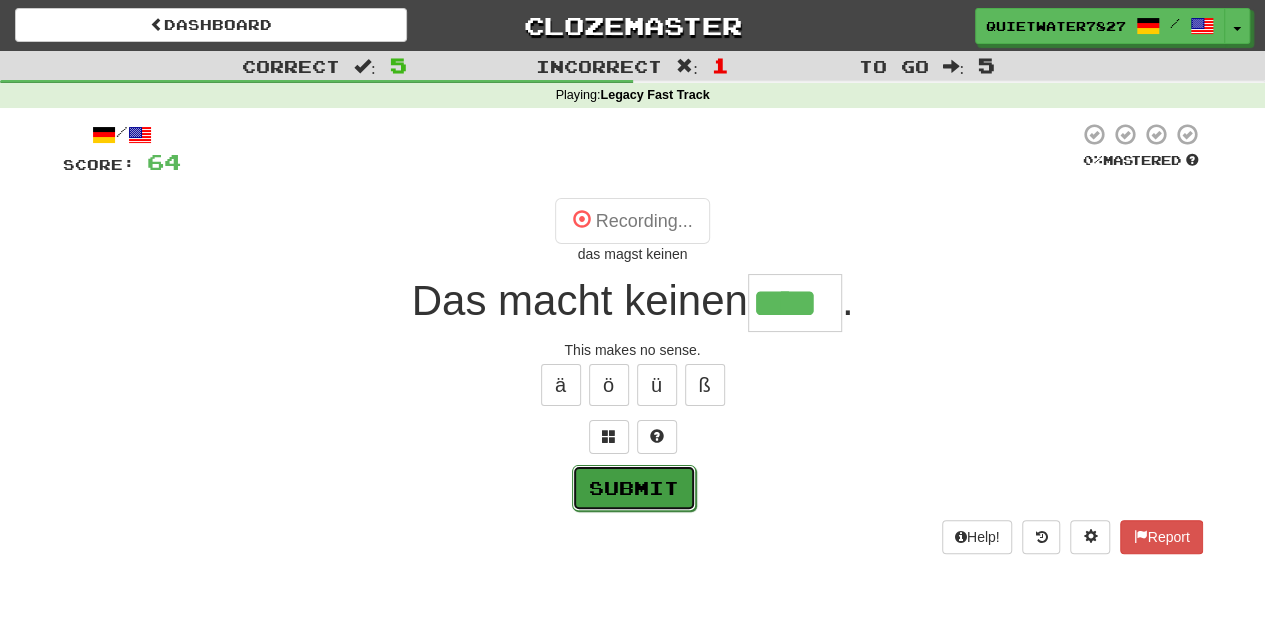 click on "Submit" at bounding box center (634, 488) 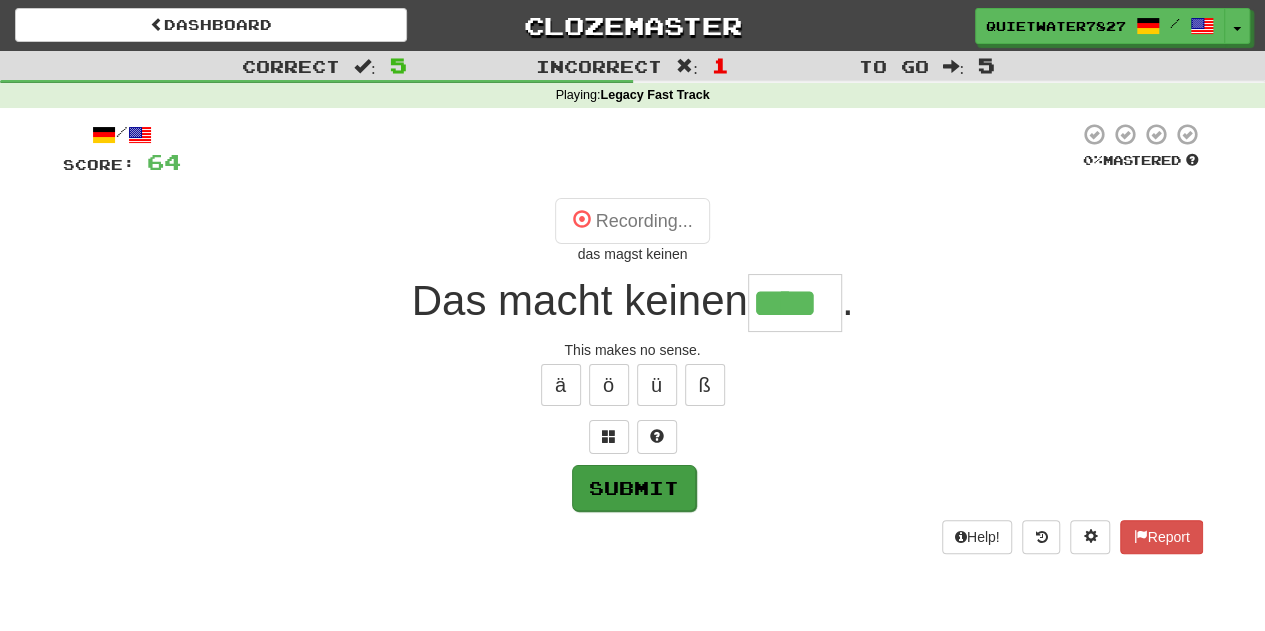 type on "****" 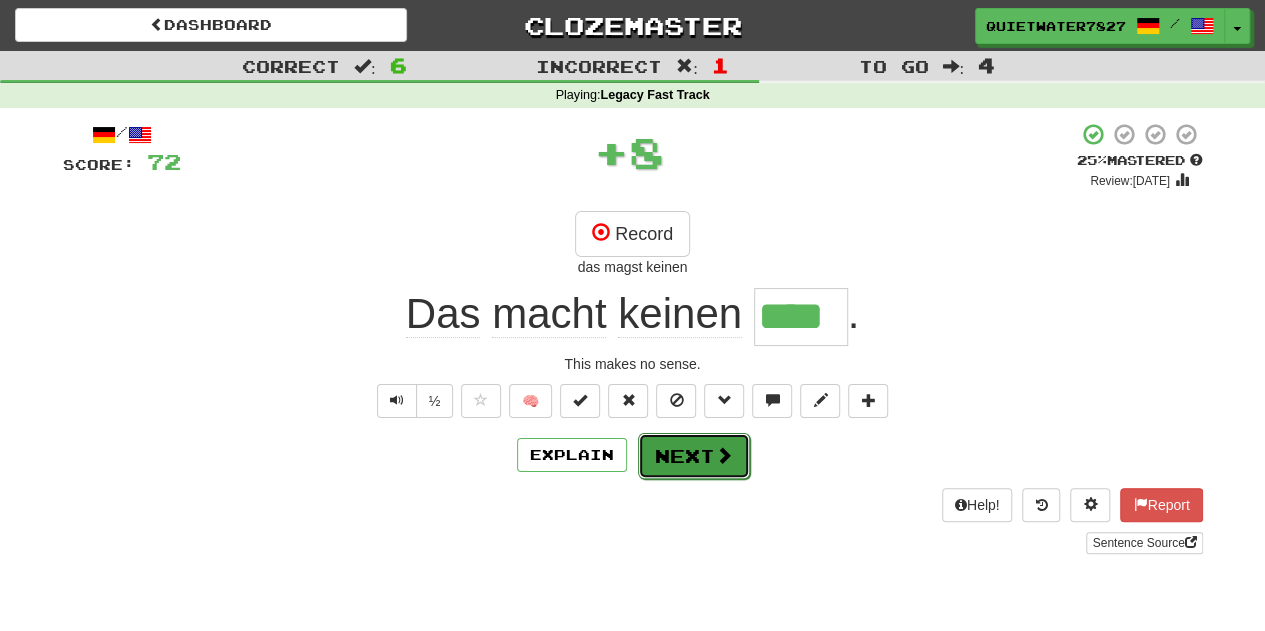 click on "Next" at bounding box center (694, 456) 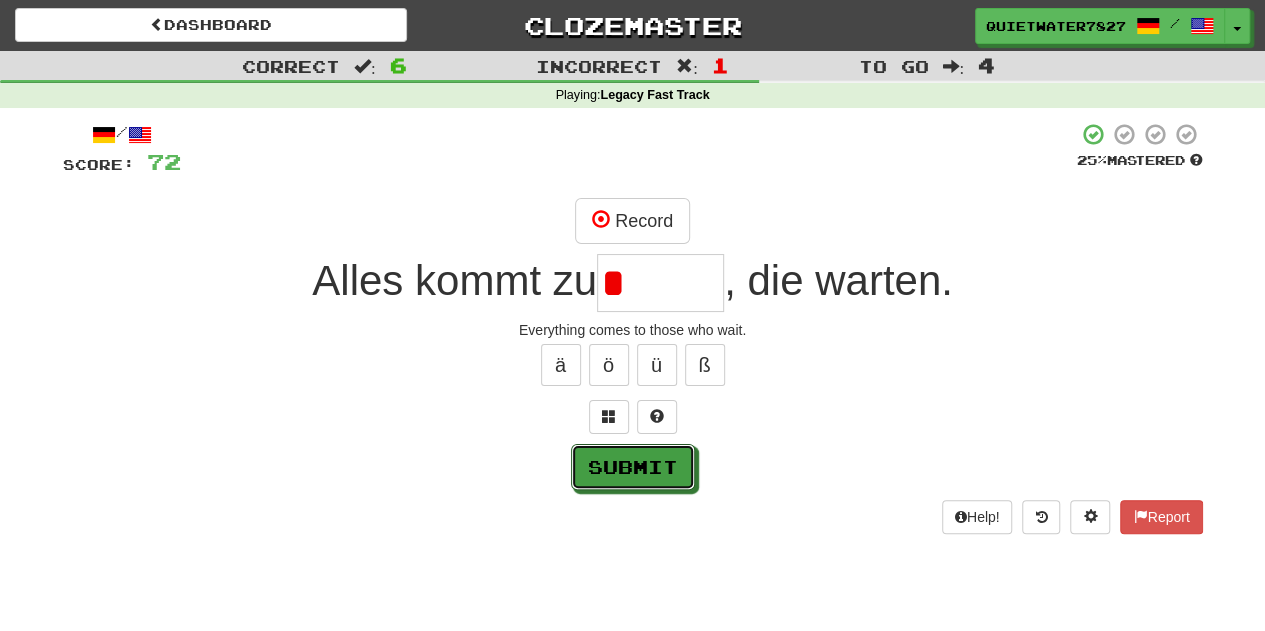 click on "Submit" at bounding box center [633, 467] 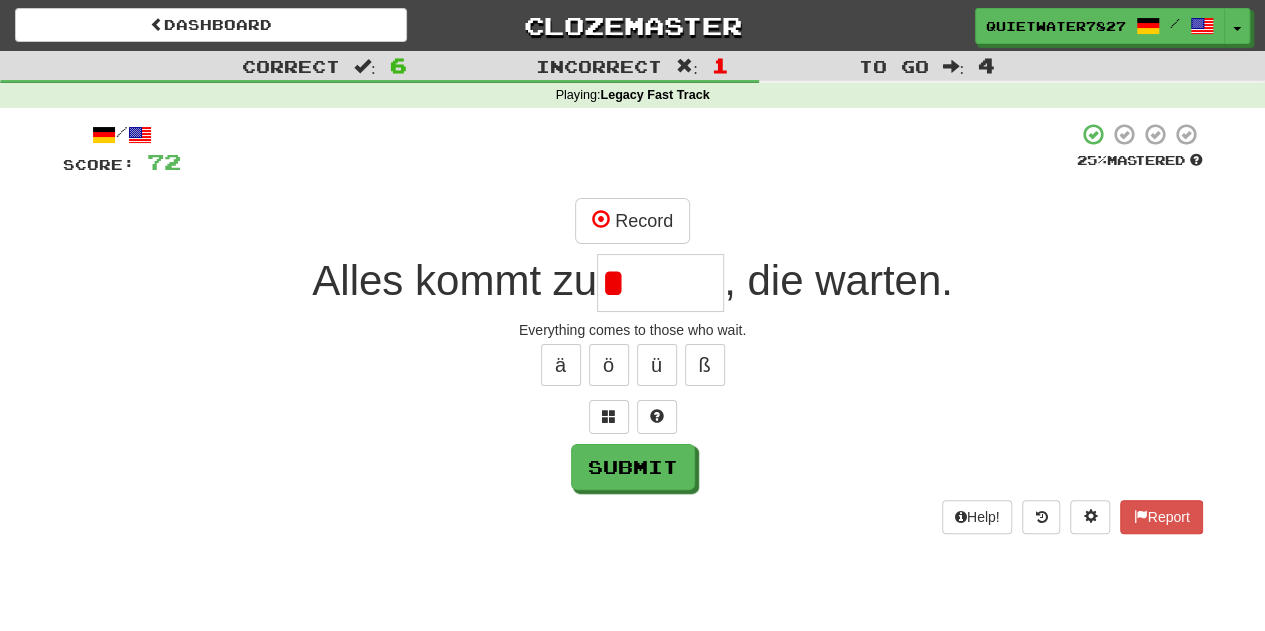 type on "*****" 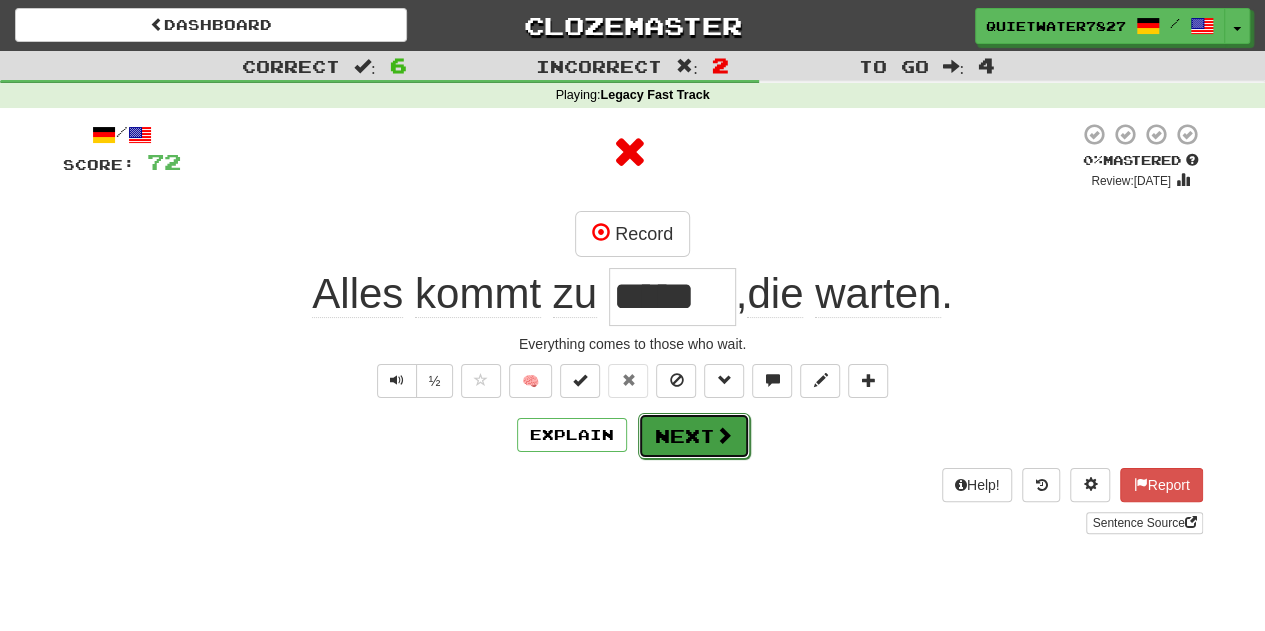click on "Next" at bounding box center [694, 436] 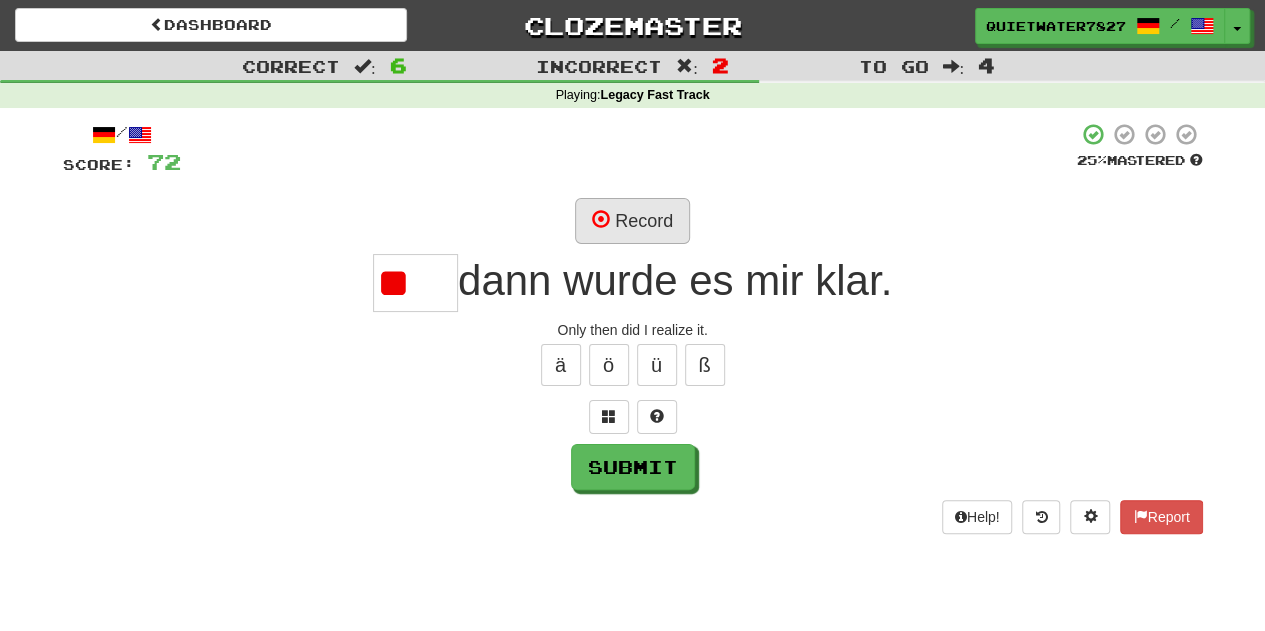 type on "*" 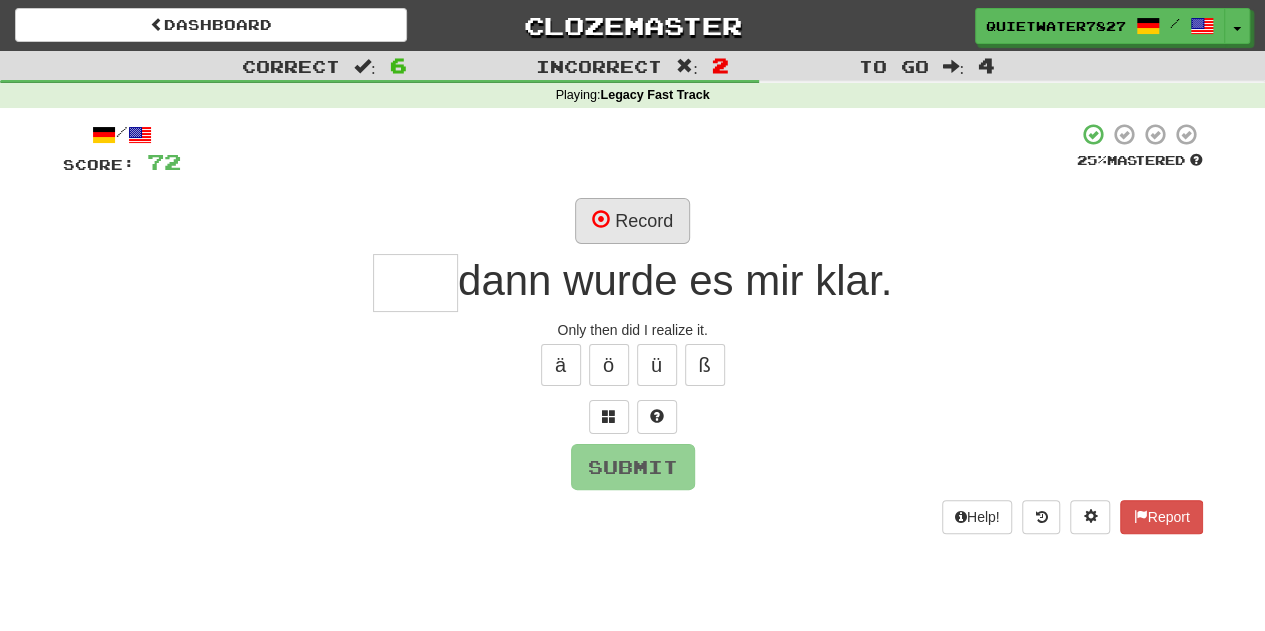 type on "*" 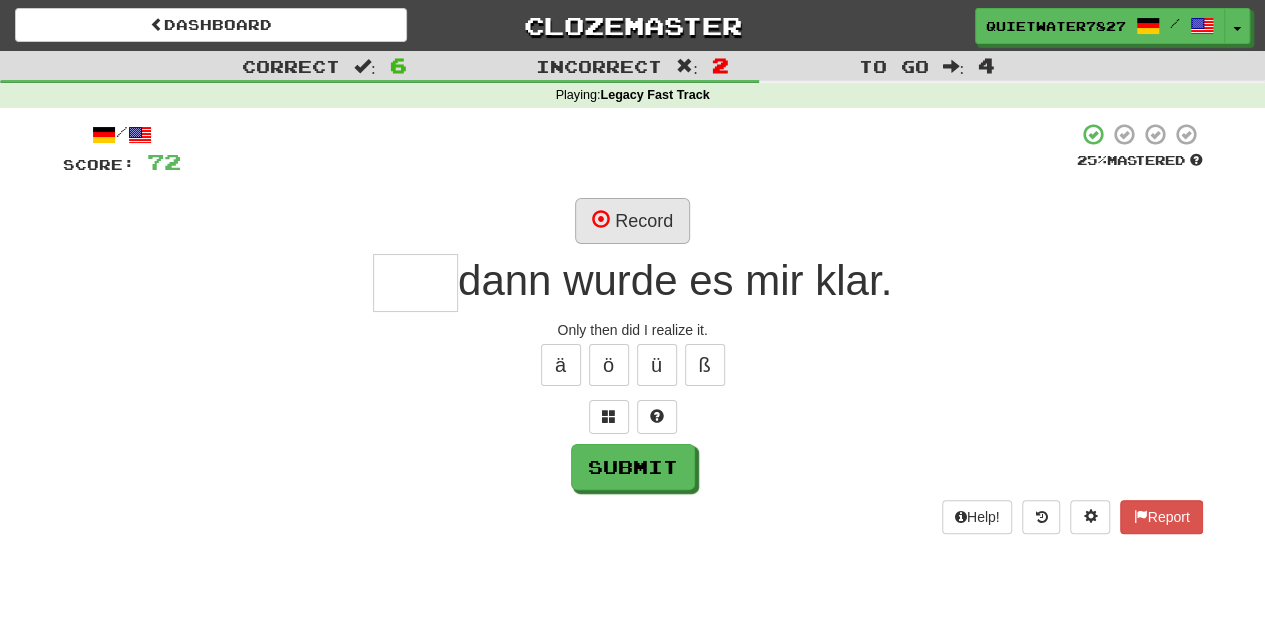 type on "*" 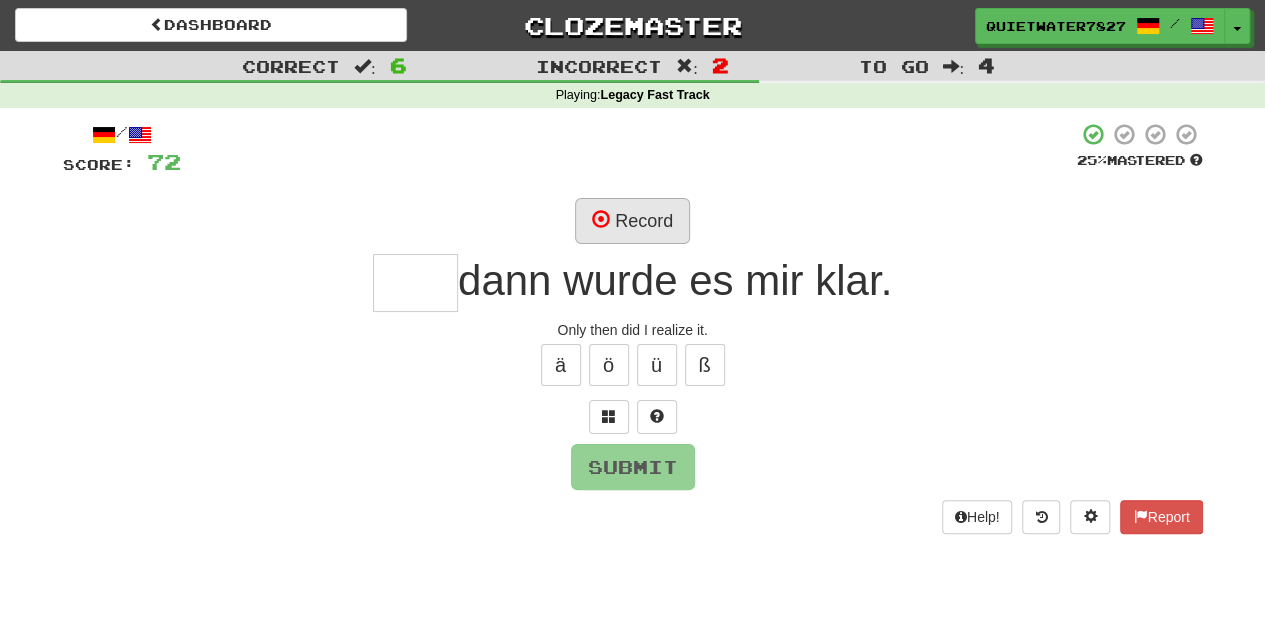 type on "*" 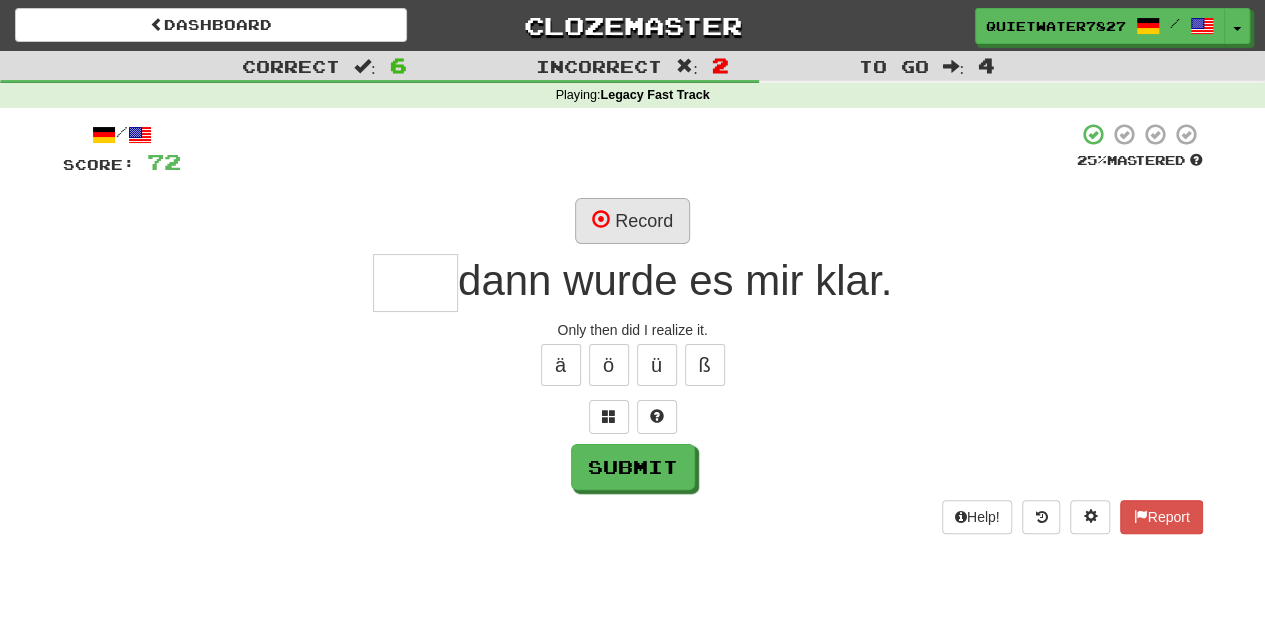 type on "*" 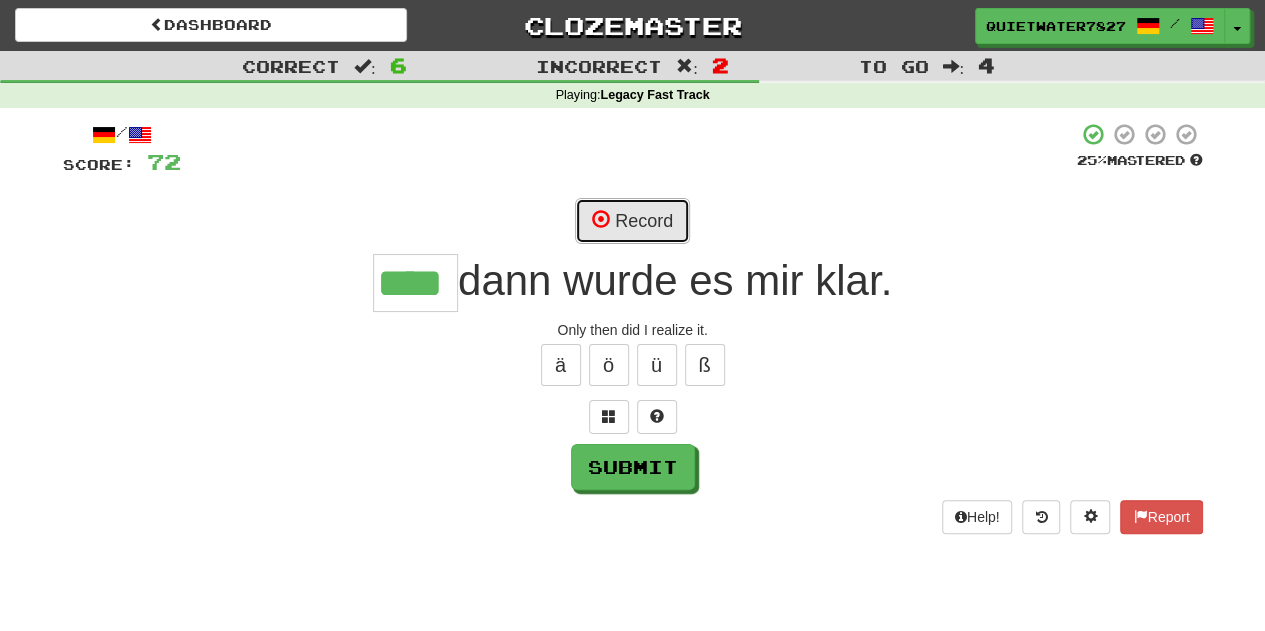 click on "Record" at bounding box center (632, 221) 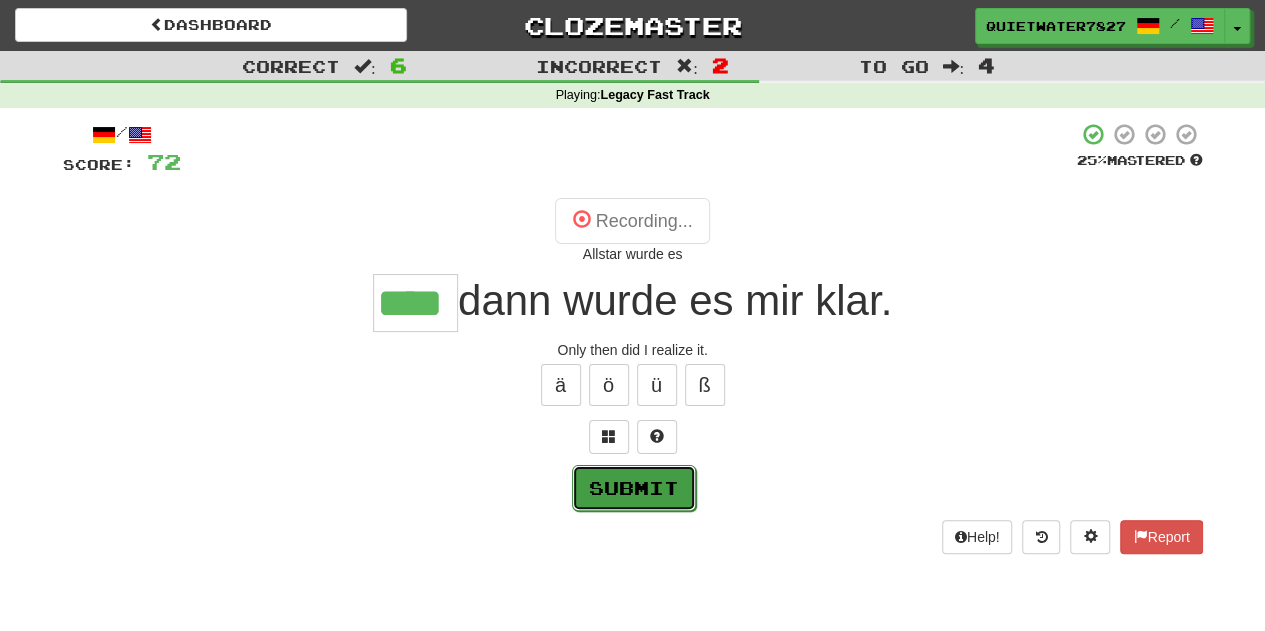 click on "Submit" at bounding box center (634, 488) 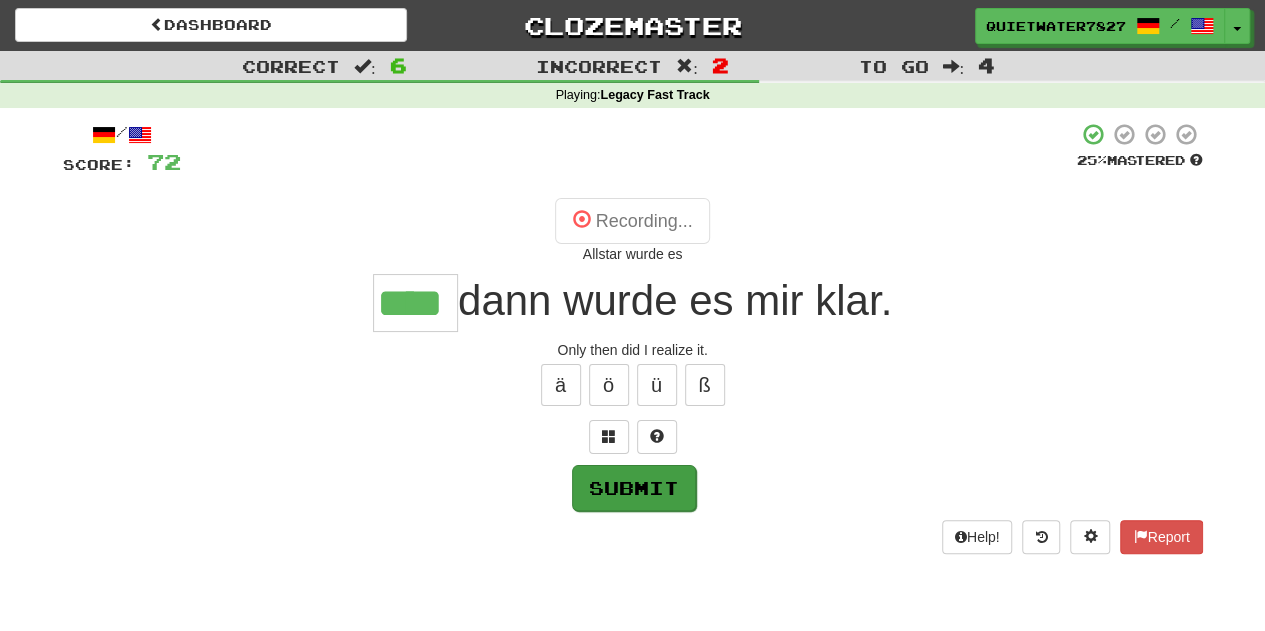 type on "****" 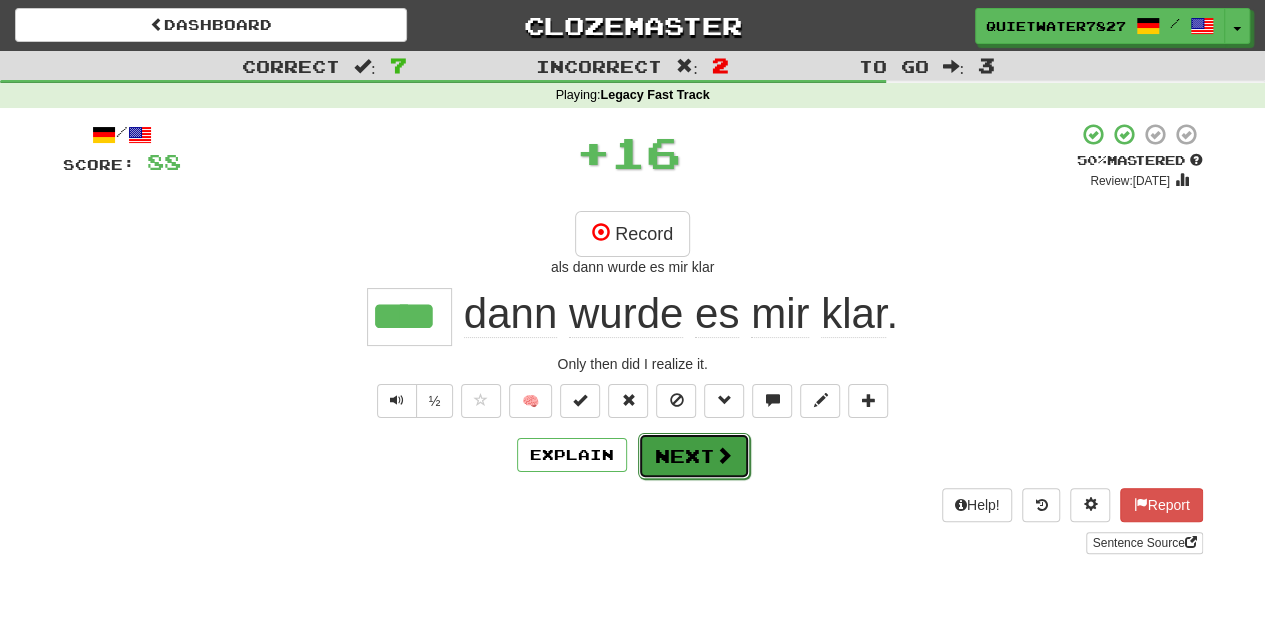 click on "Next" at bounding box center [694, 456] 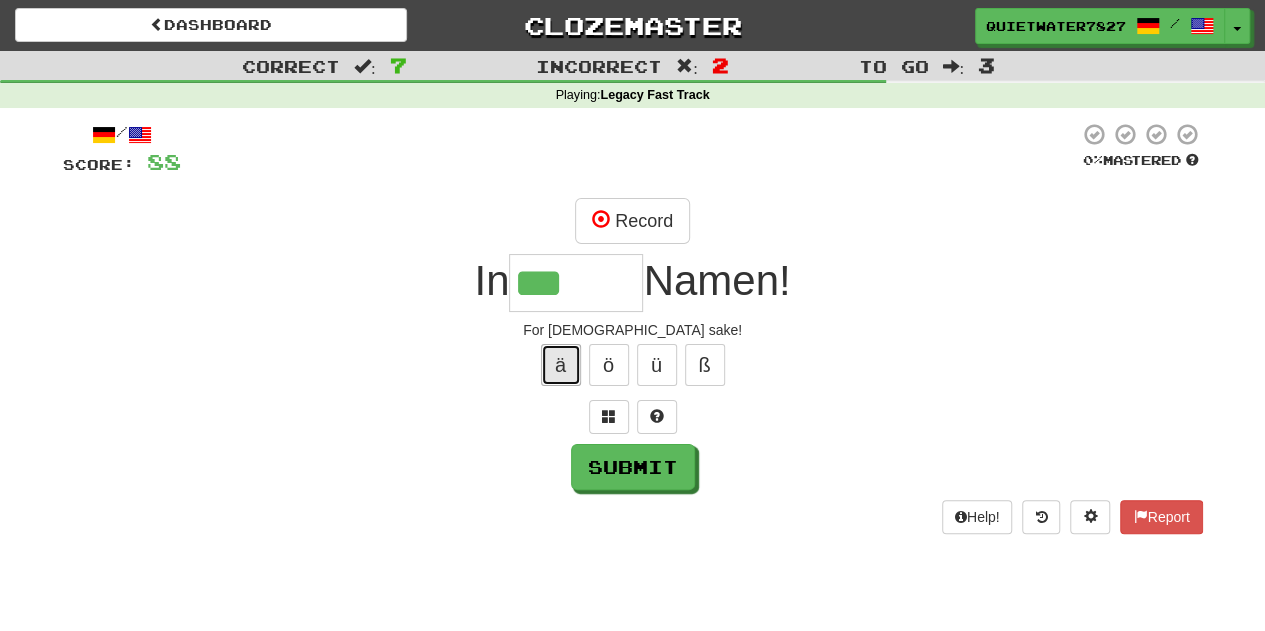 click on "ä" at bounding box center (561, 365) 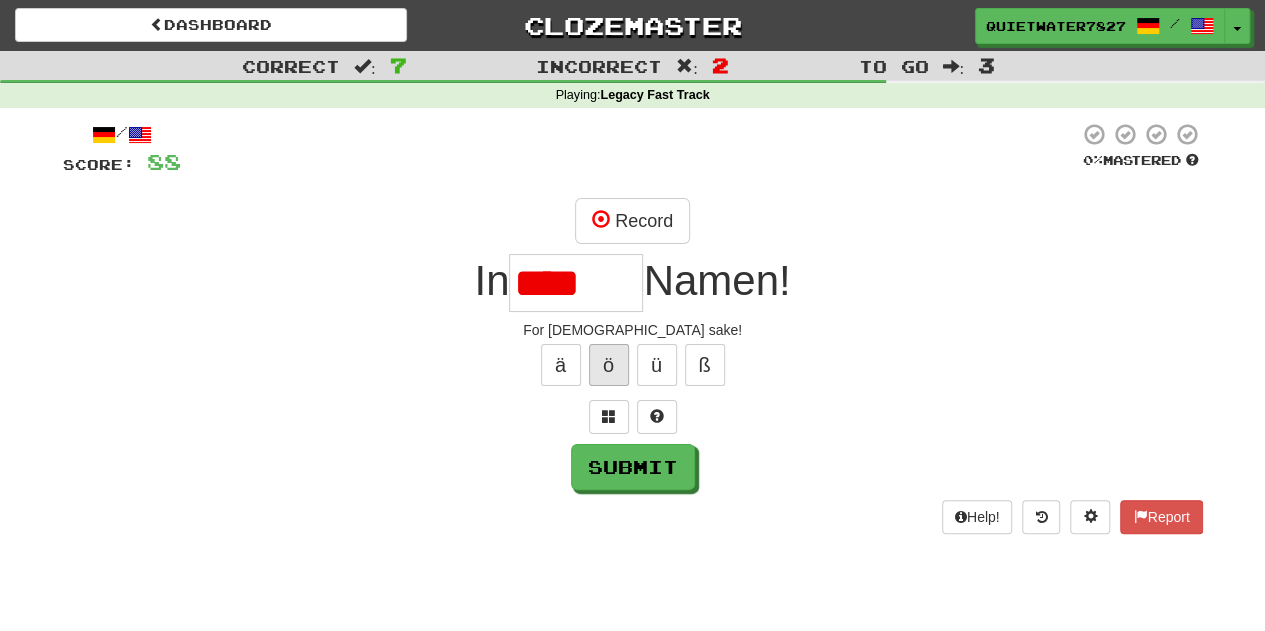 drag, startPoint x: 628, startPoint y: 363, endPoint x: 611, endPoint y: 367, distance: 17.464249 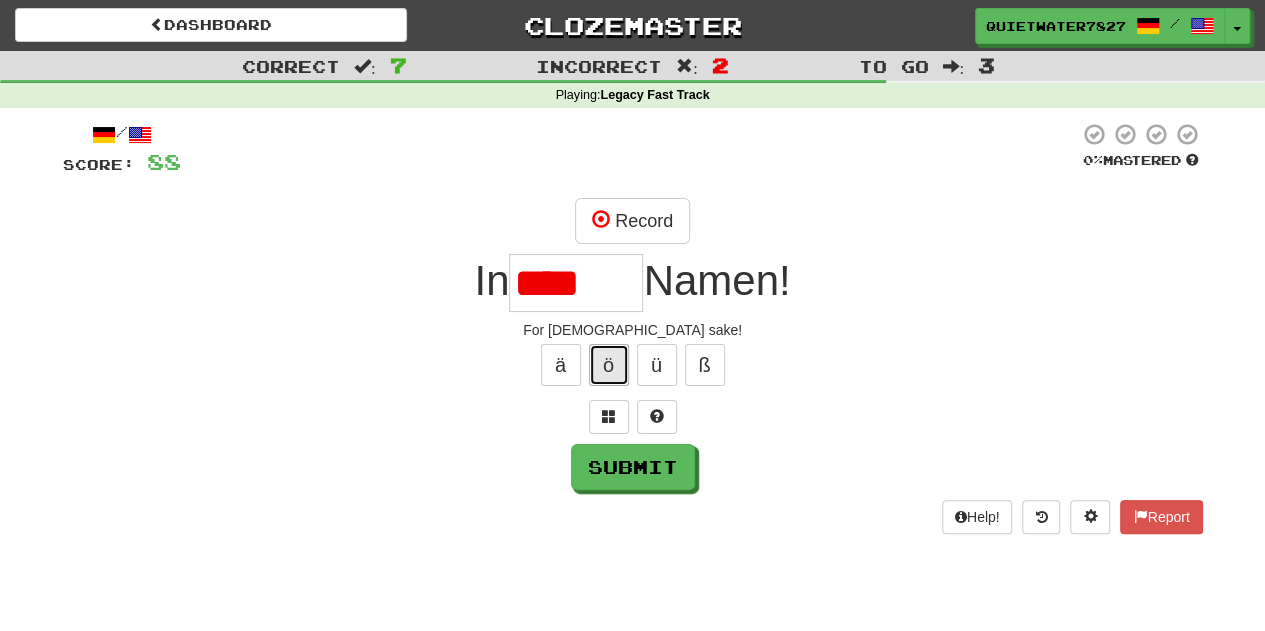 click on "ö" at bounding box center (609, 365) 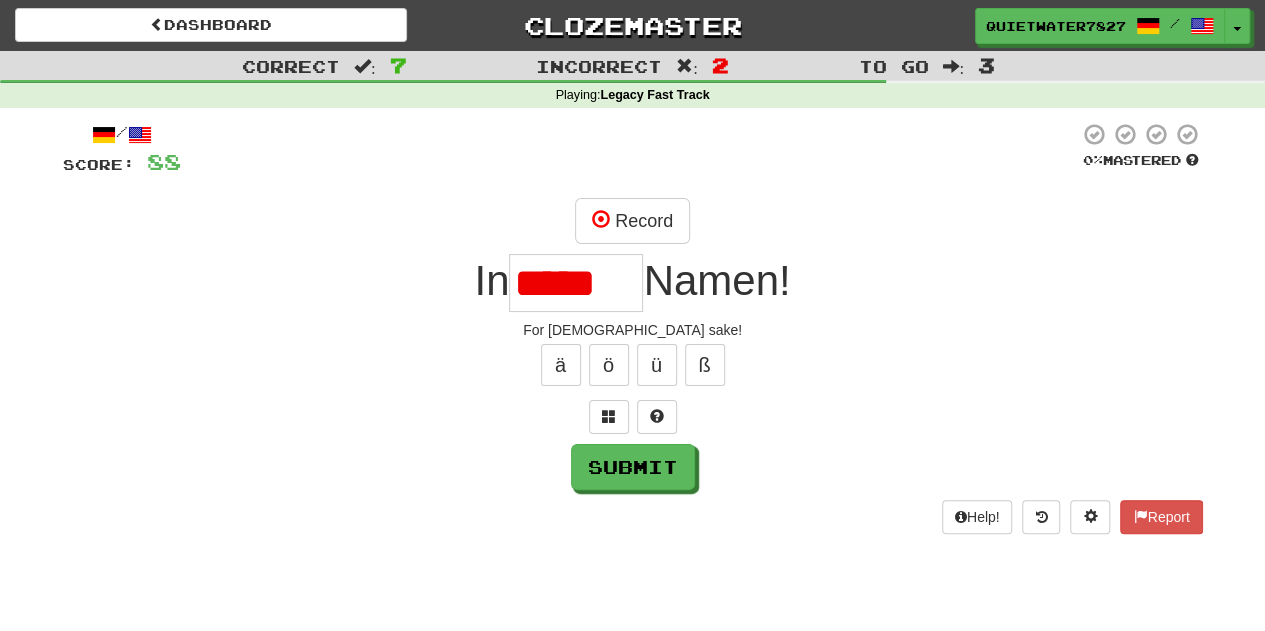 click on "*****" at bounding box center [576, 283] 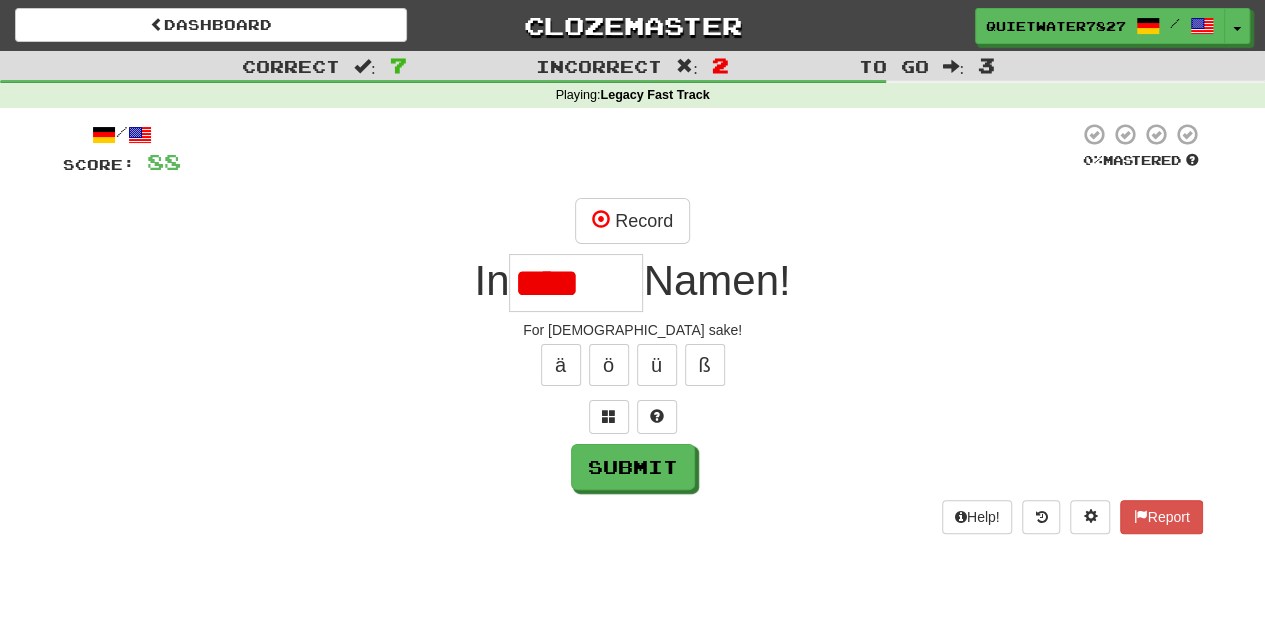 click on "****" at bounding box center (576, 283) 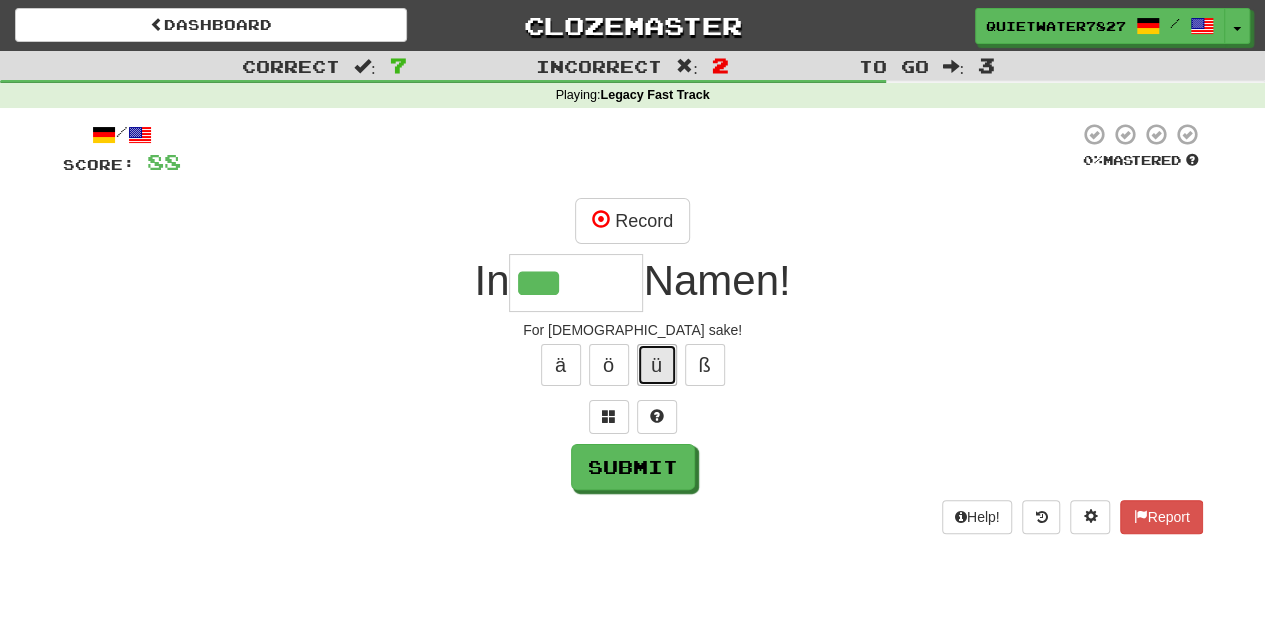 click on "ü" at bounding box center (657, 365) 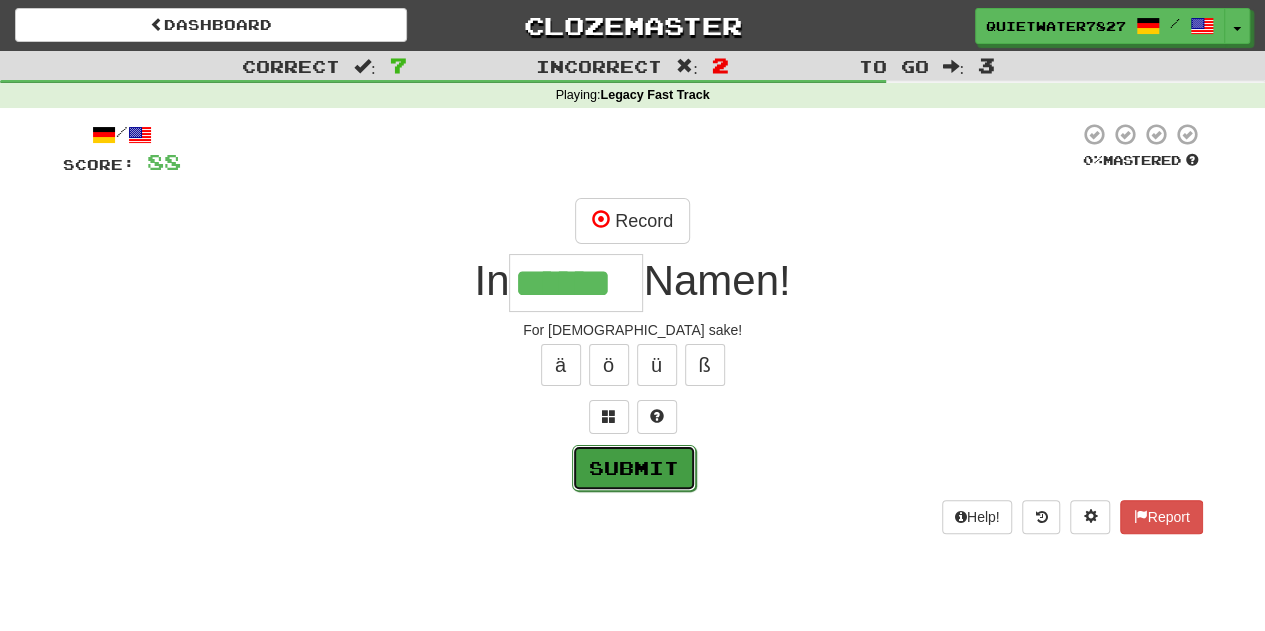 click on "Submit" at bounding box center [634, 468] 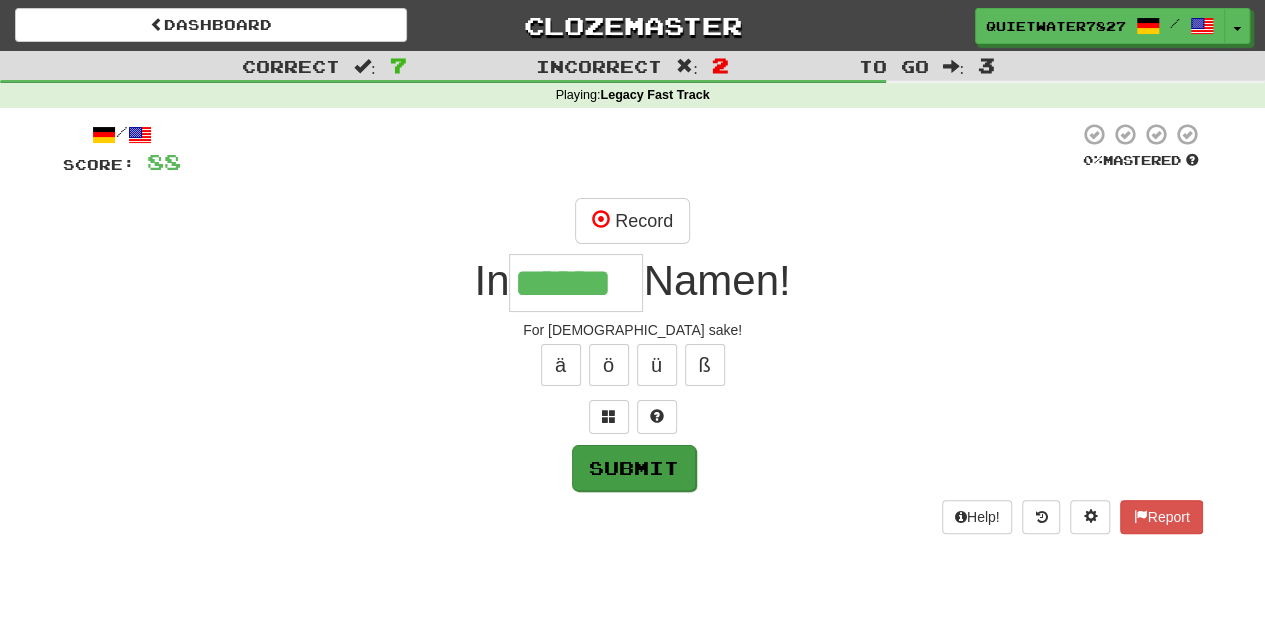 type on "******" 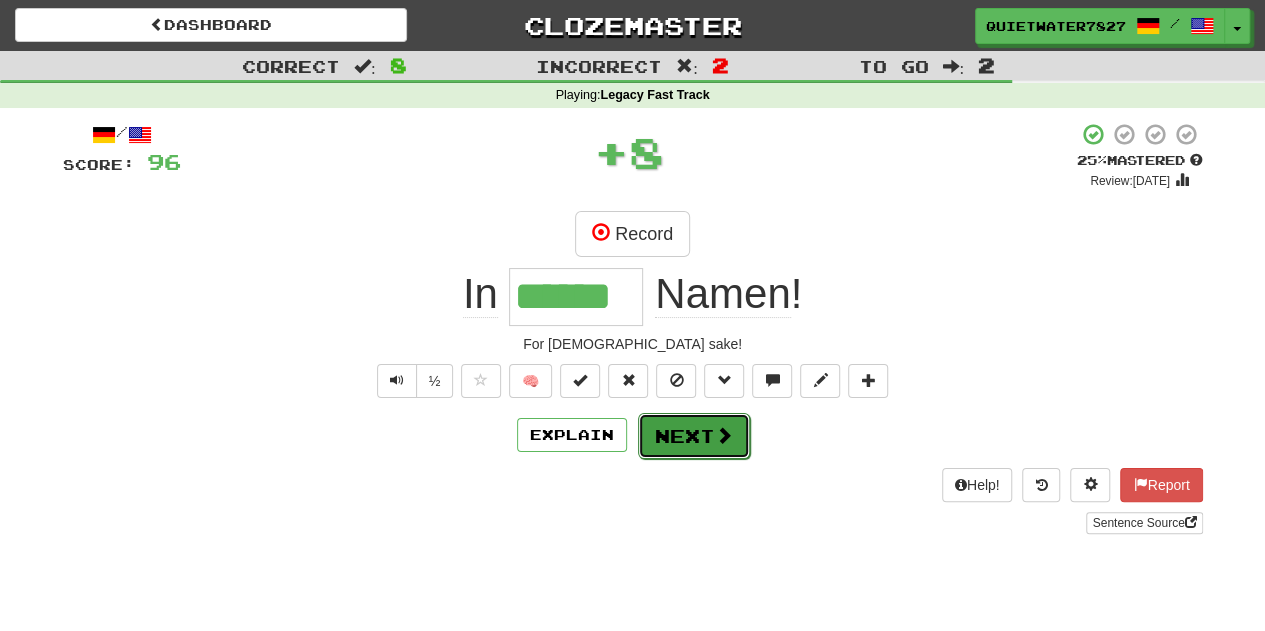 click on "Next" at bounding box center [694, 436] 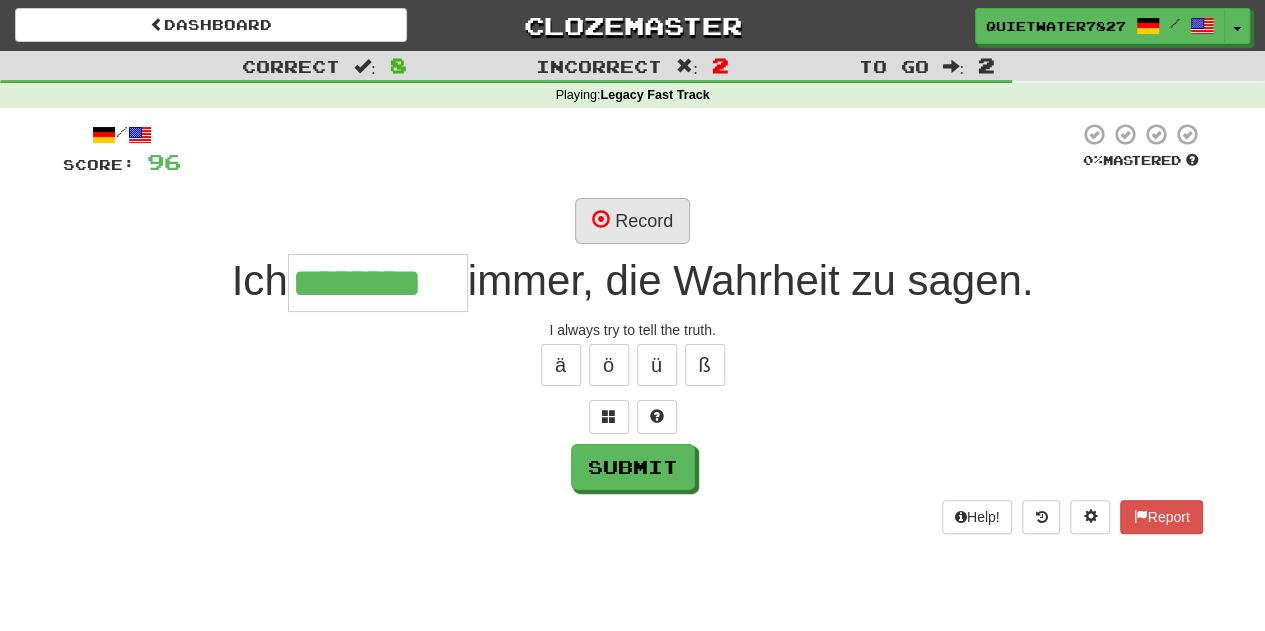 type on "********" 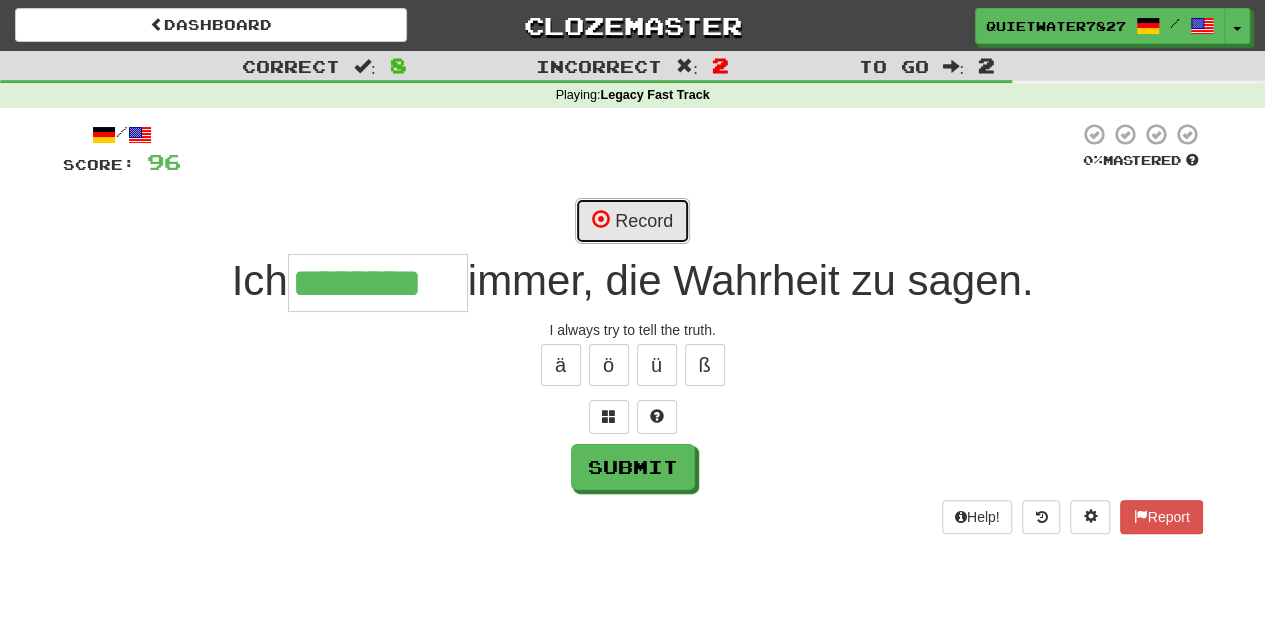 click on "Record" at bounding box center (632, 221) 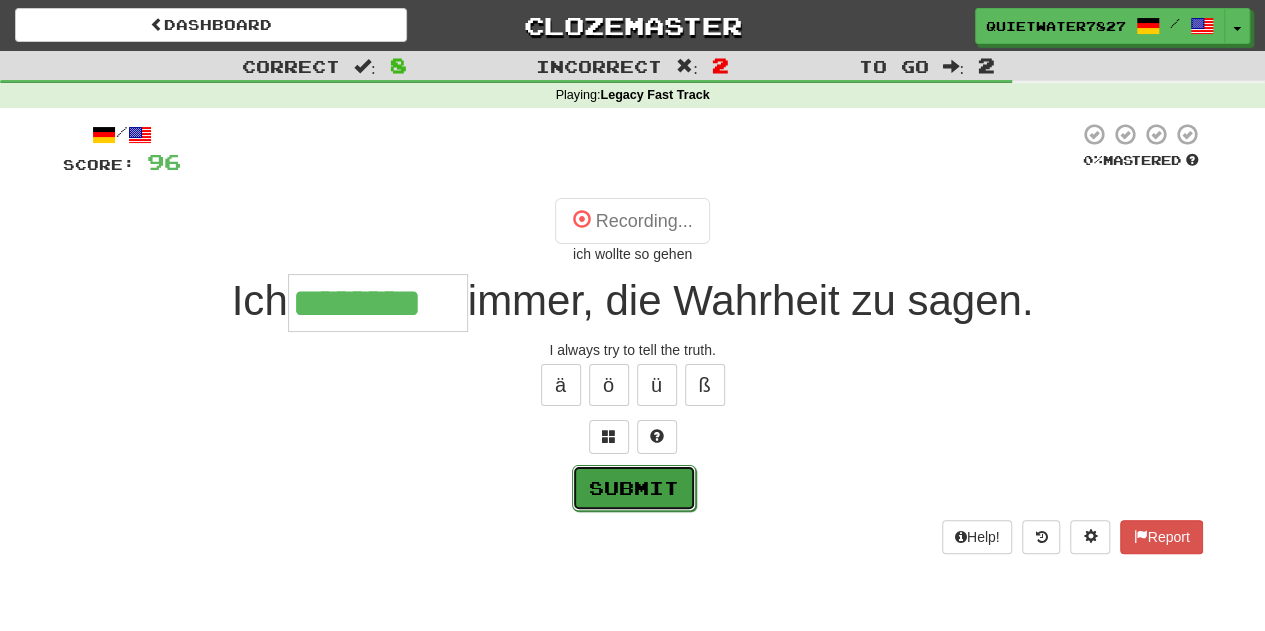 click on "Submit" at bounding box center (634, 488) 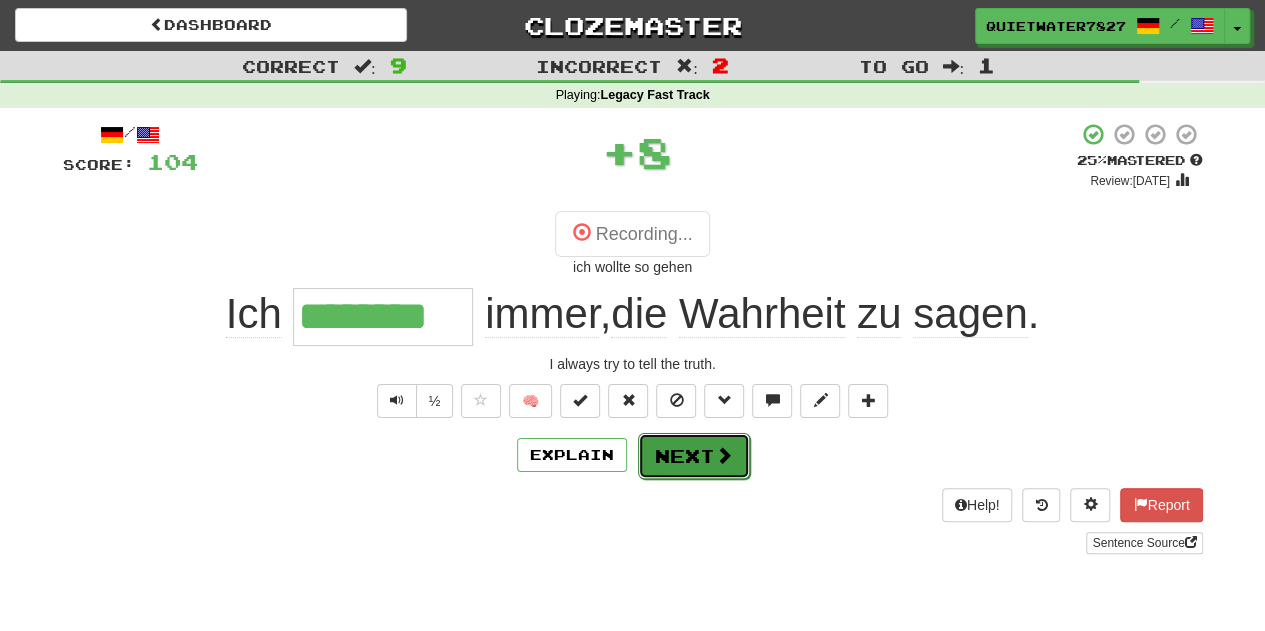 click on "Next" at bounding box center [694, 456] 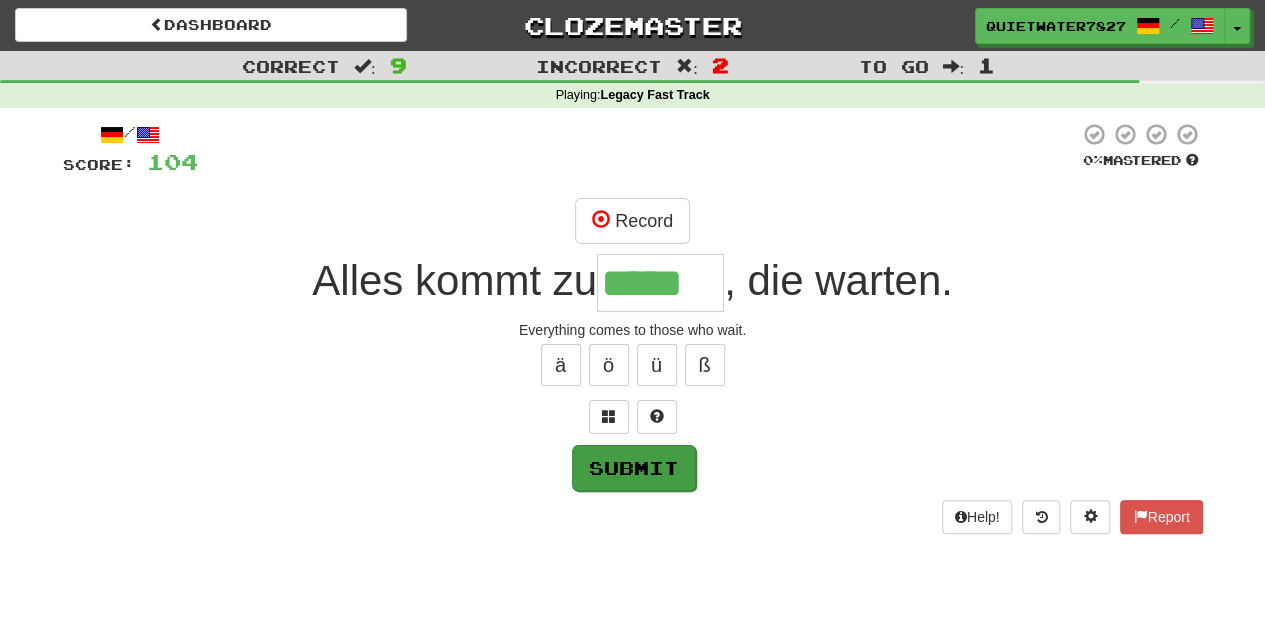 type on "*****" 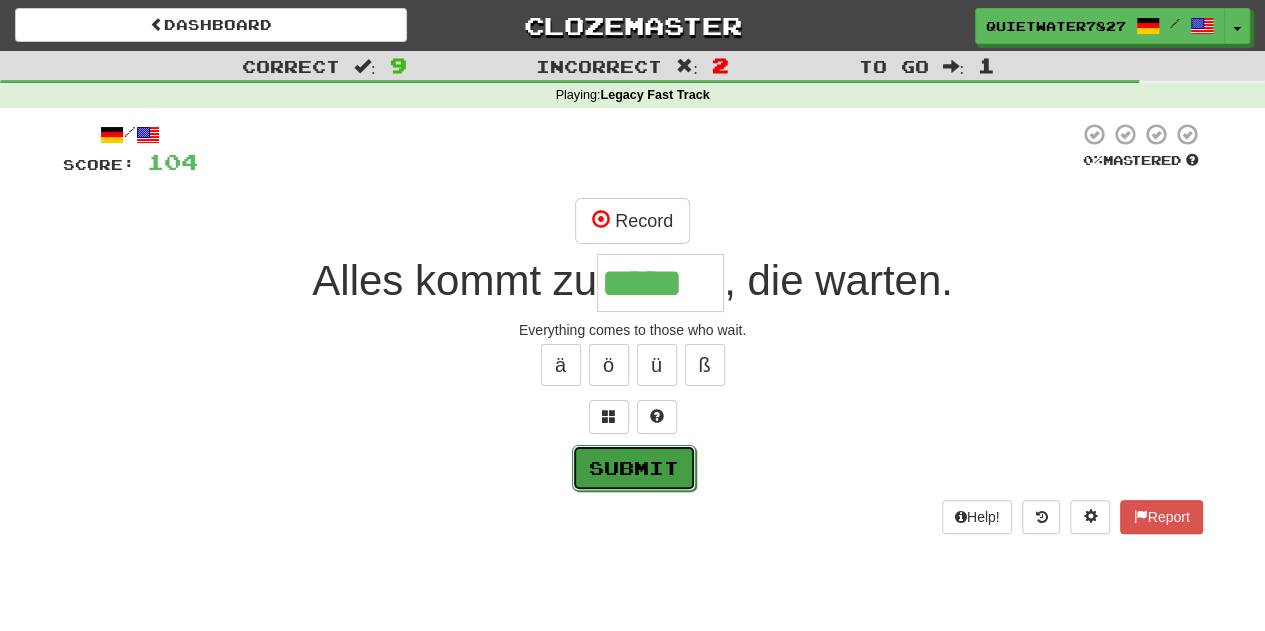 click on "Submit" at bounding box center [634, 468] 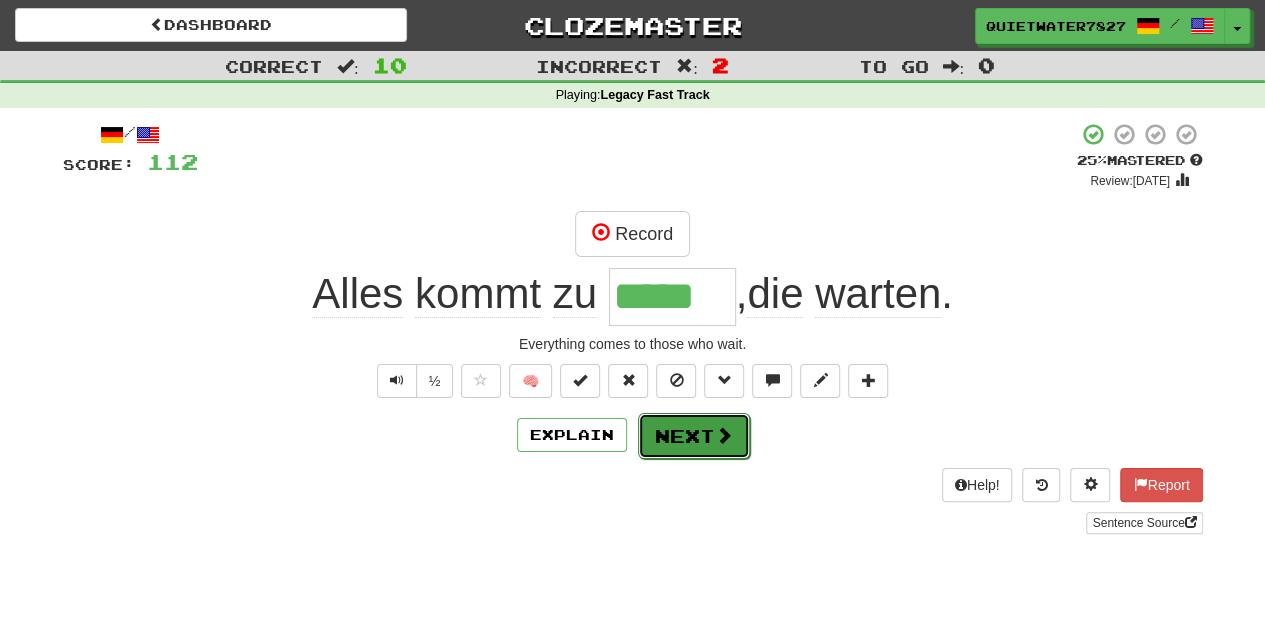 click on "Next" at bounding box center (694, 436) 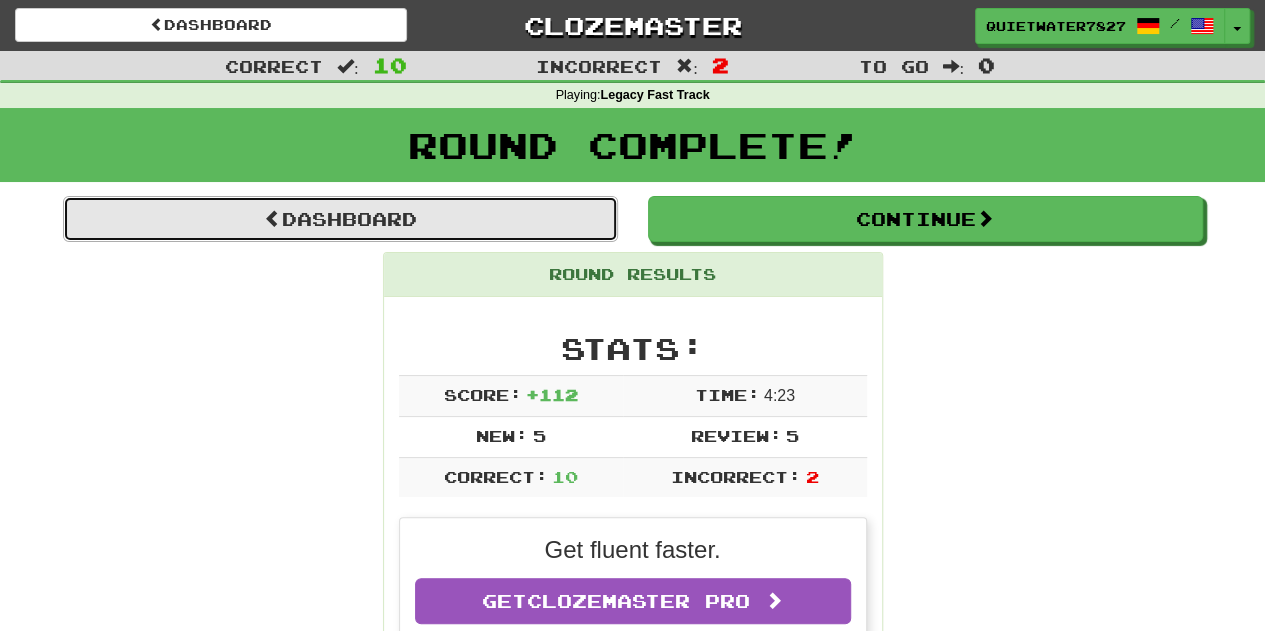 click on "Dashboard" at bounding box center [340, 219] 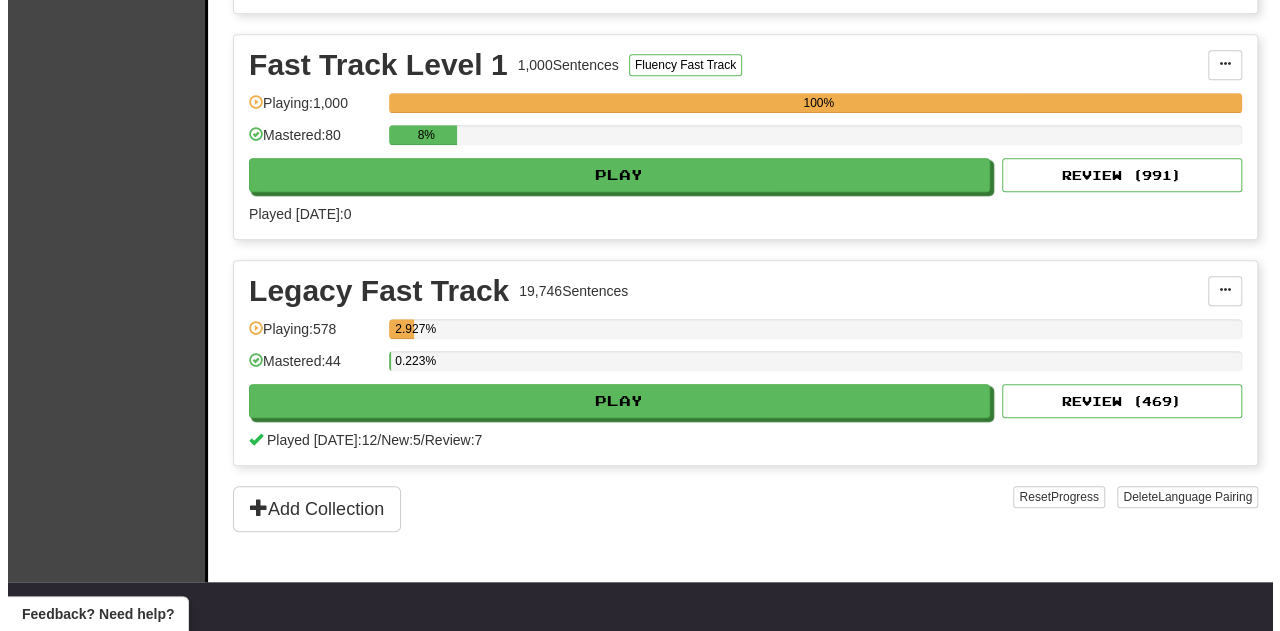 scroll, scrollTop: 656, scrollLeft: 0, axis: vertical 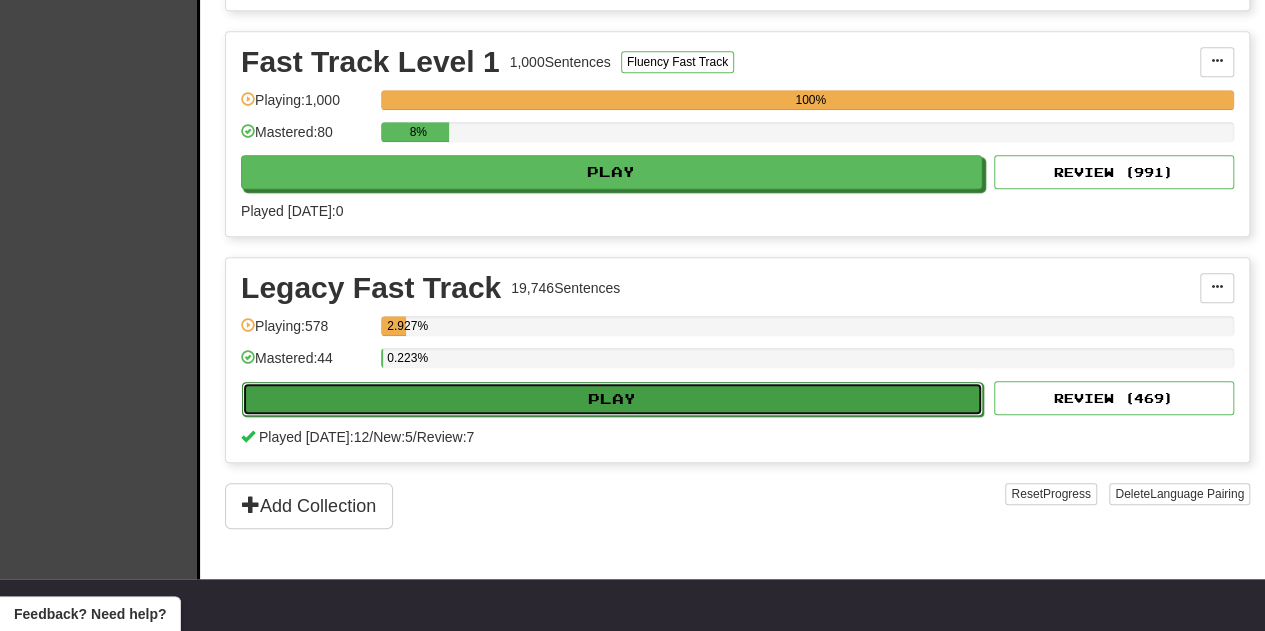 click on "Play" at bounding box center [612, 399] 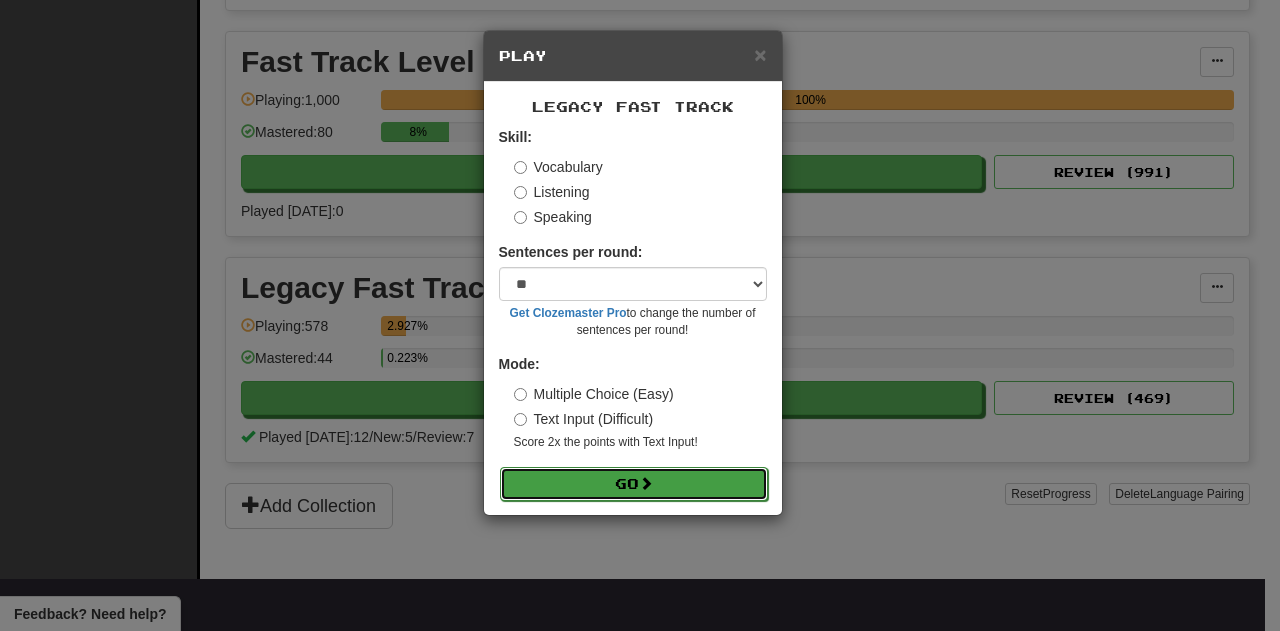 click on "Go" at bounding box center [634, 484] 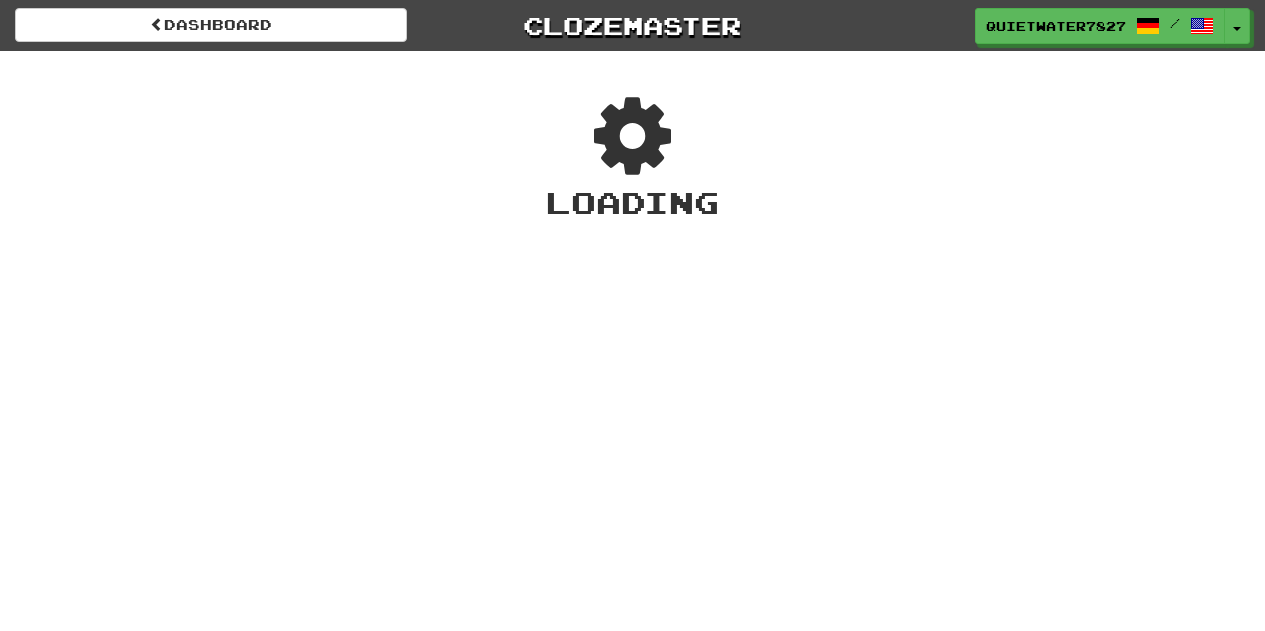 scroll, scrollTop: 0, scrollLeft: 0, axis: both 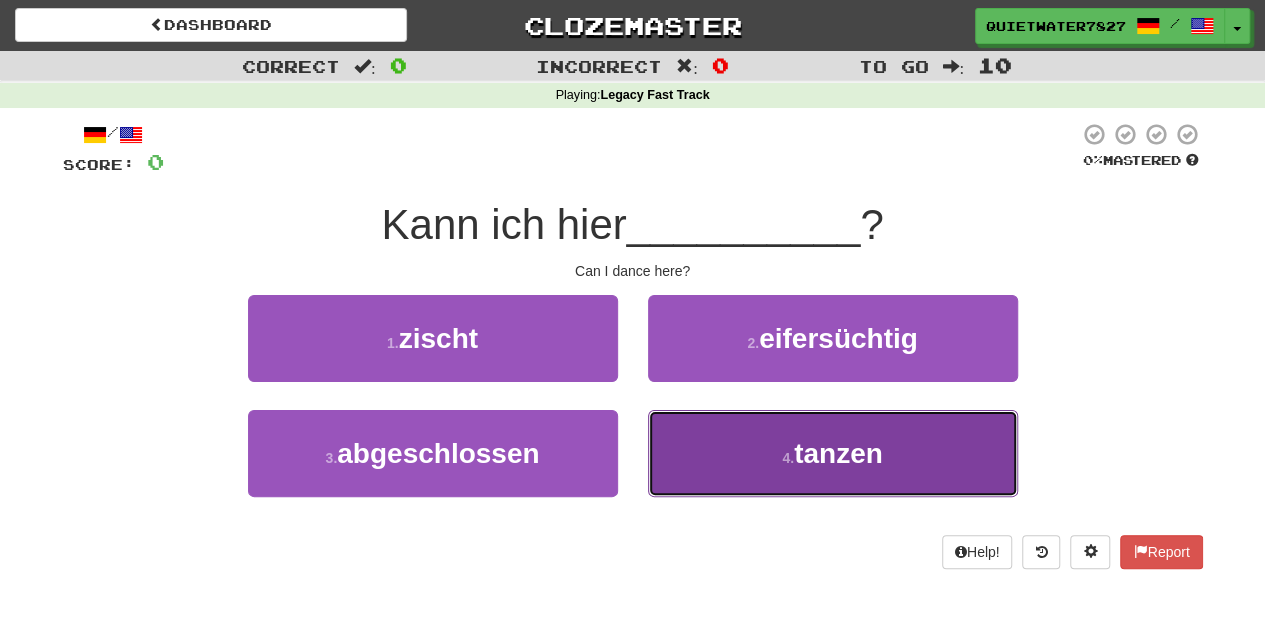 click on "4 .  tanzen" at bounding box center [833, 453] 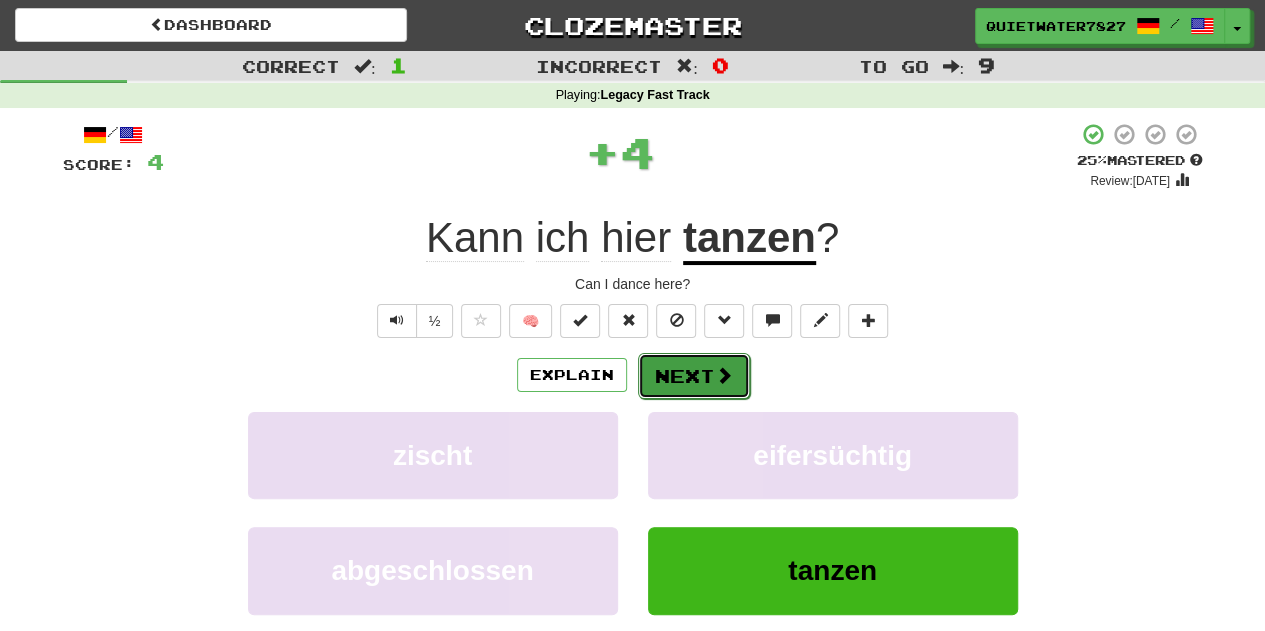 click on "Next" at bounding box center [694, 376] 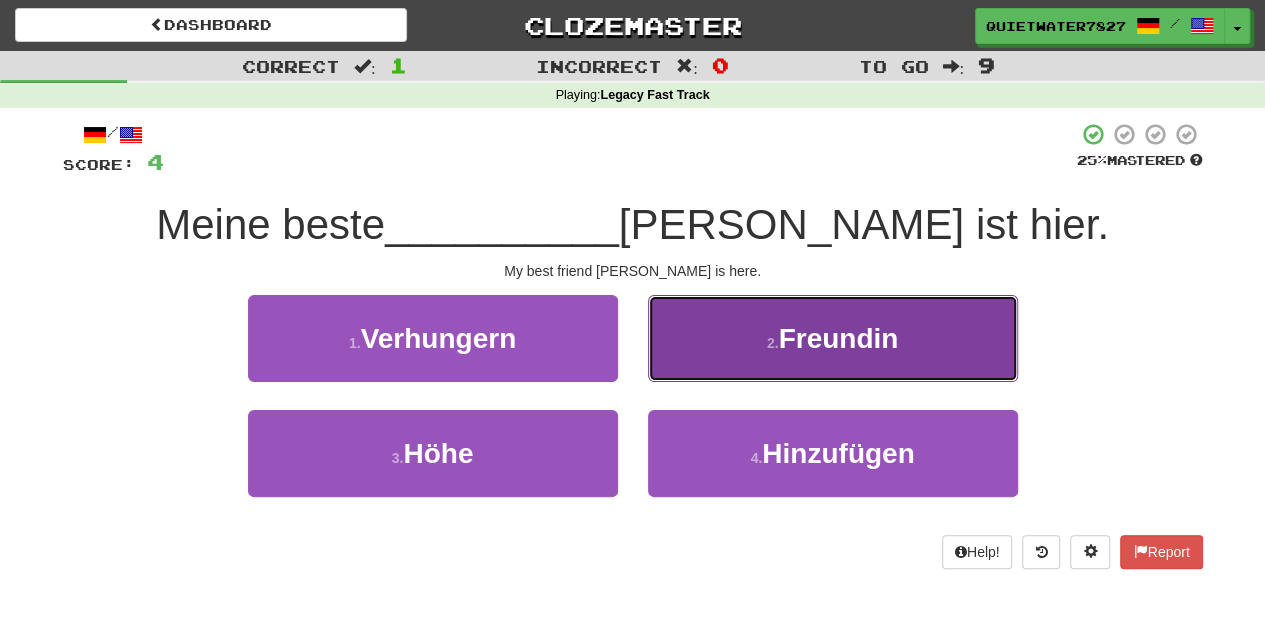 click on "2 .  Freundin" at bounding box center [833, 338] 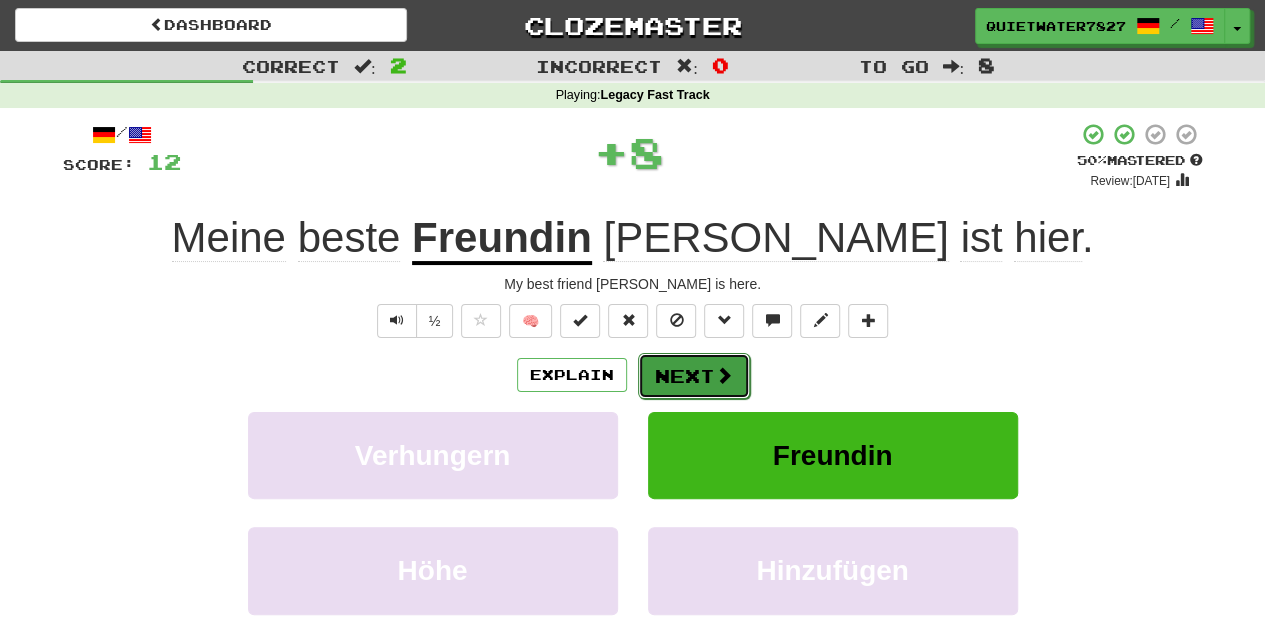 click on "Next" at bounding box center [694, 376] 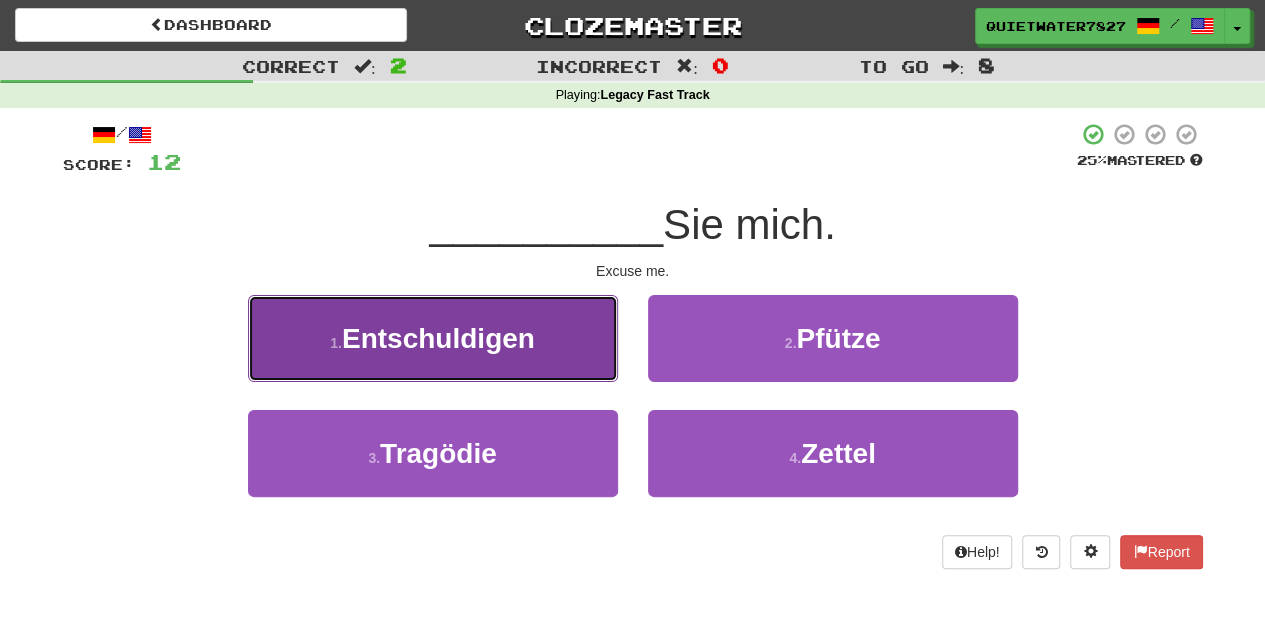 click on "1 .  Entschuldigen" at bounding box center [433, 338] 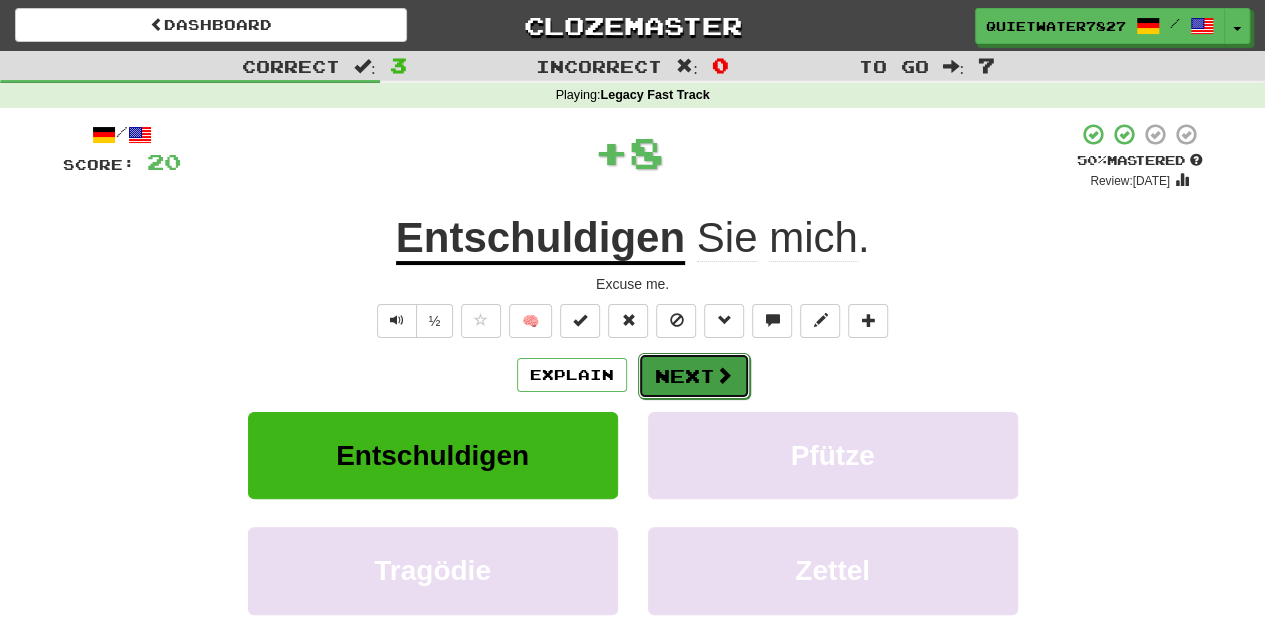 click on "Next" at bounding box center (694, 376) 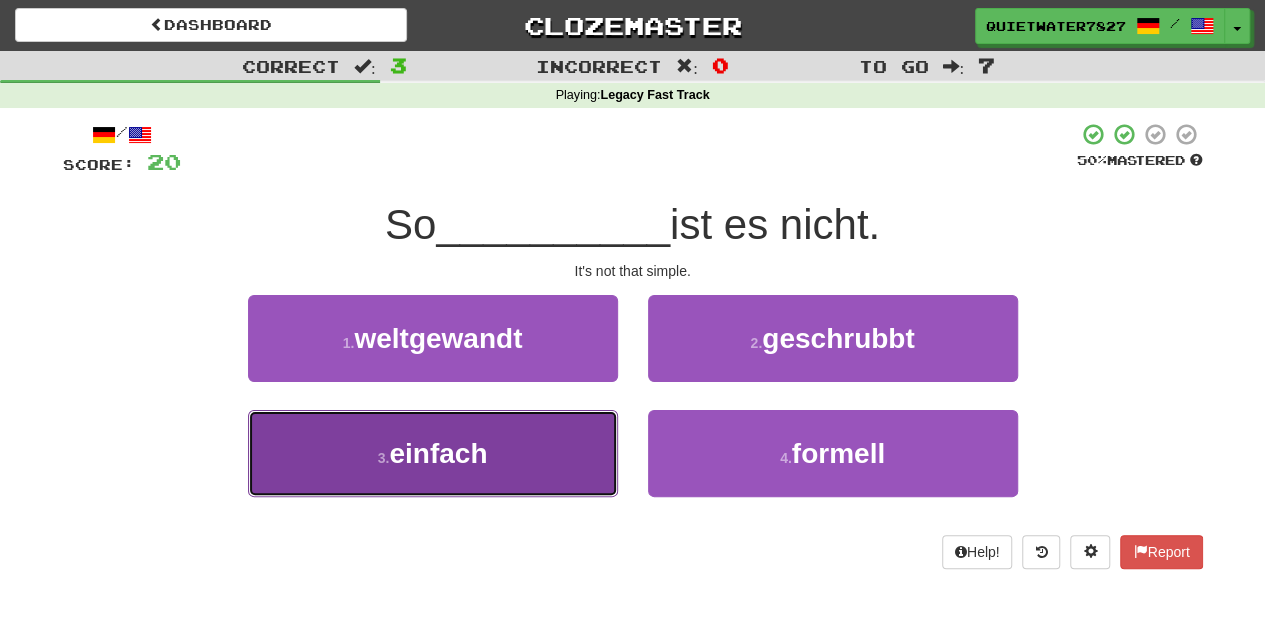 click on "3 .  einfach" at bounding box center (433, 453) 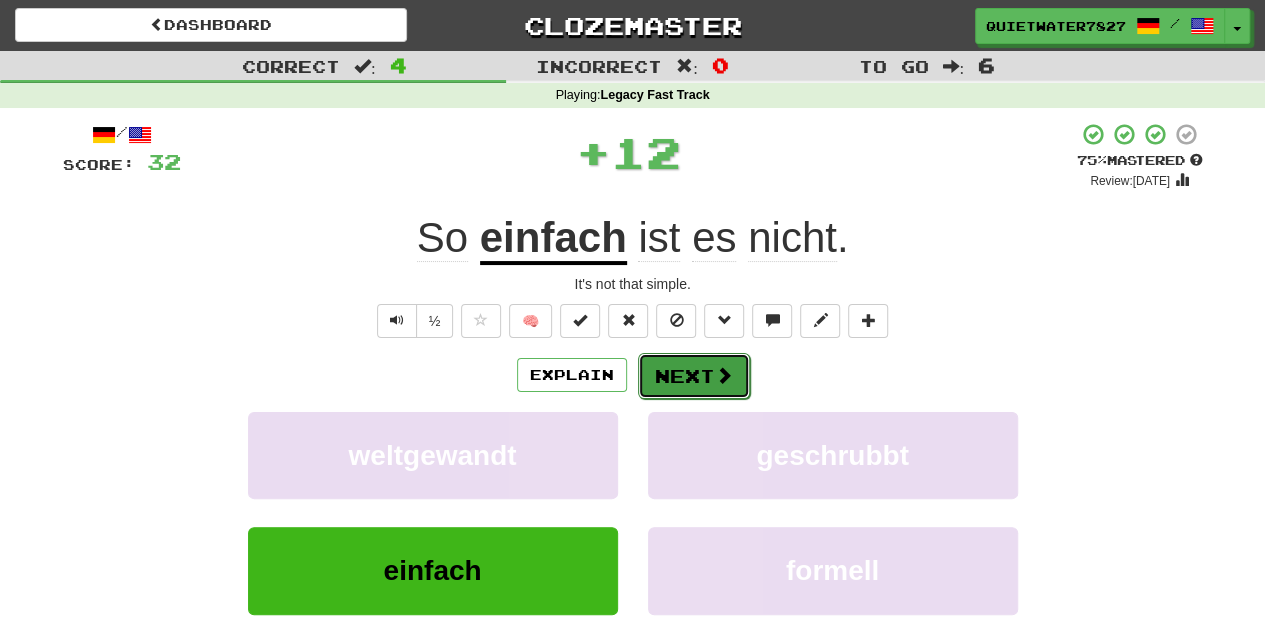 click on "Next" at bounding box center (694, 376) 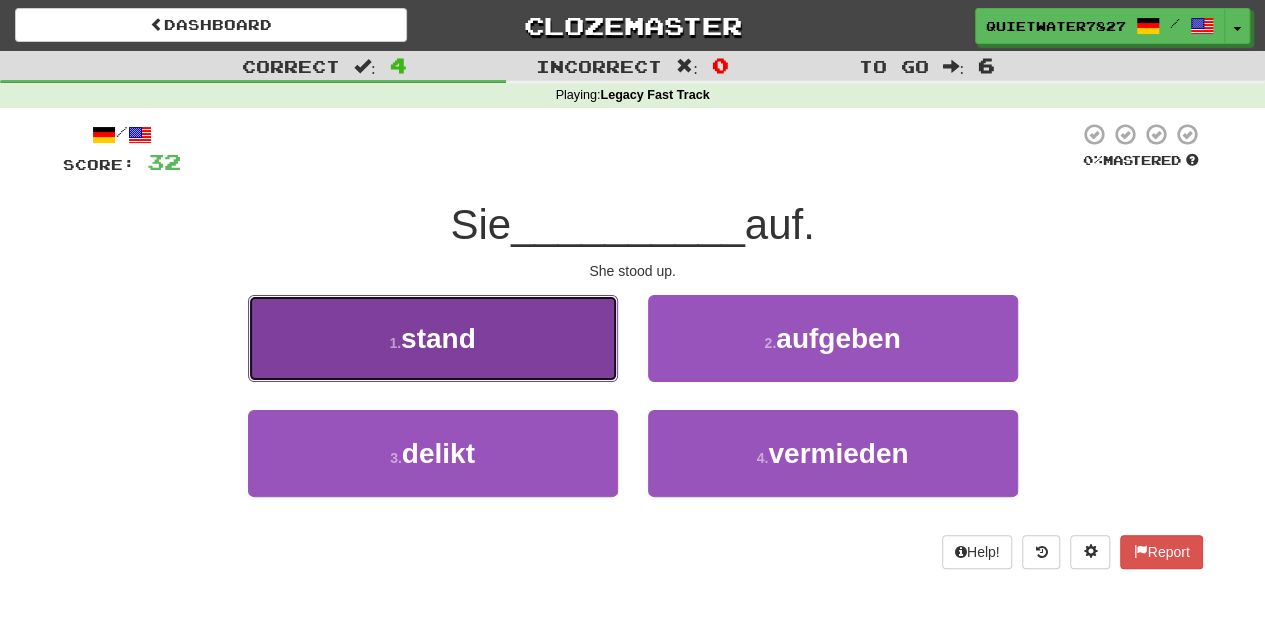 click on "1 .  stand" at bounding box center [433, 338] 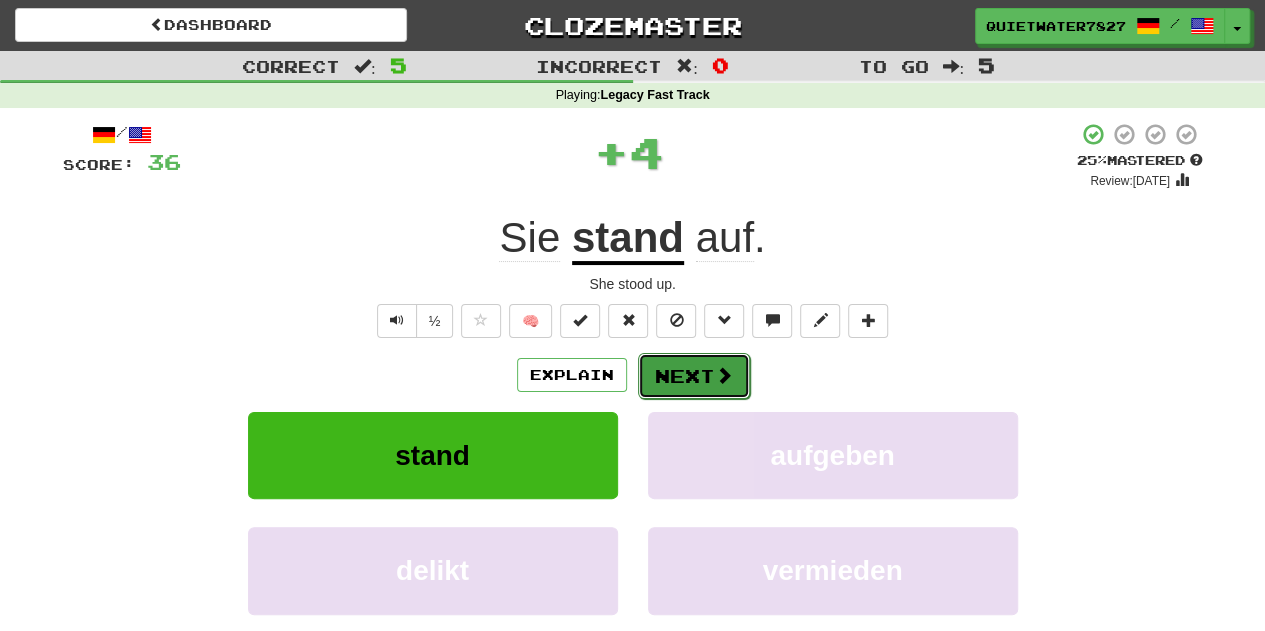 click on "Next" at bounding box center (694, 376) 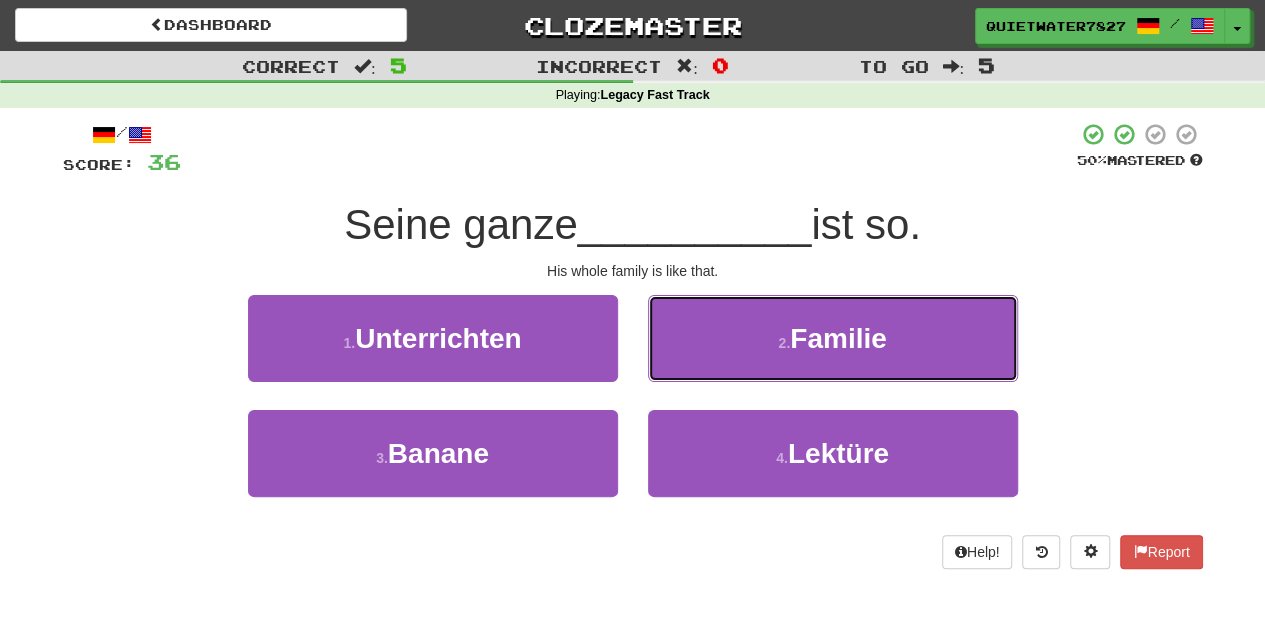 click on "2 .  Familie" at bounding box center [833, 338] 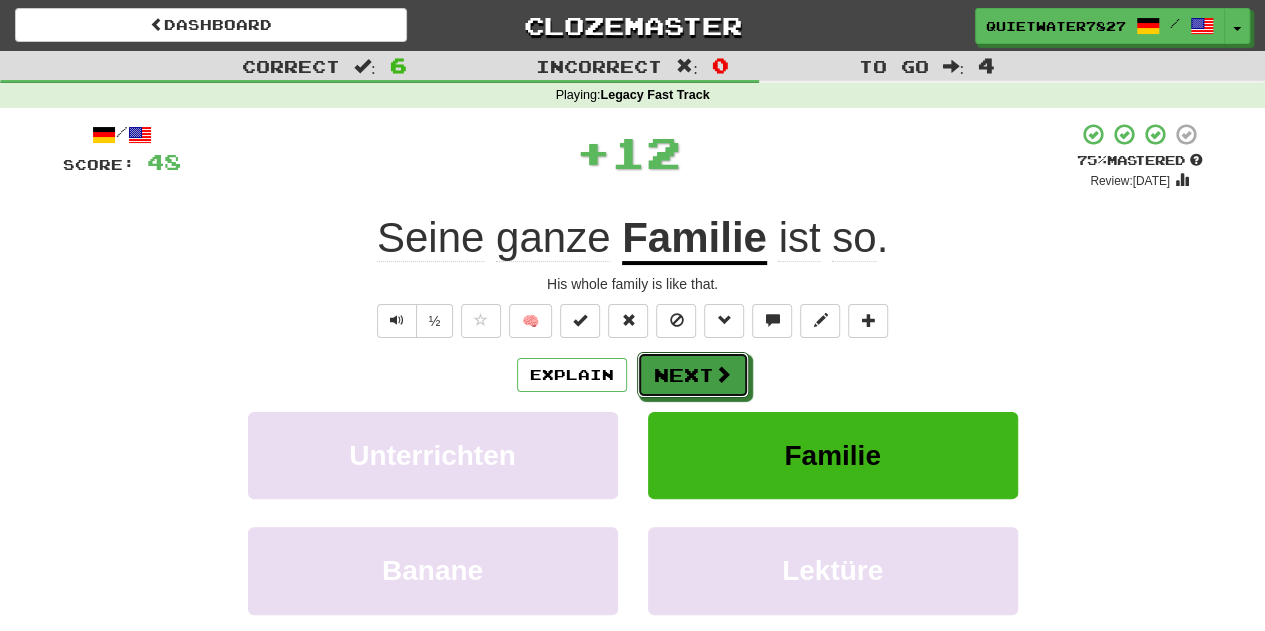 click on "Next" at bounding box center (693, 375) 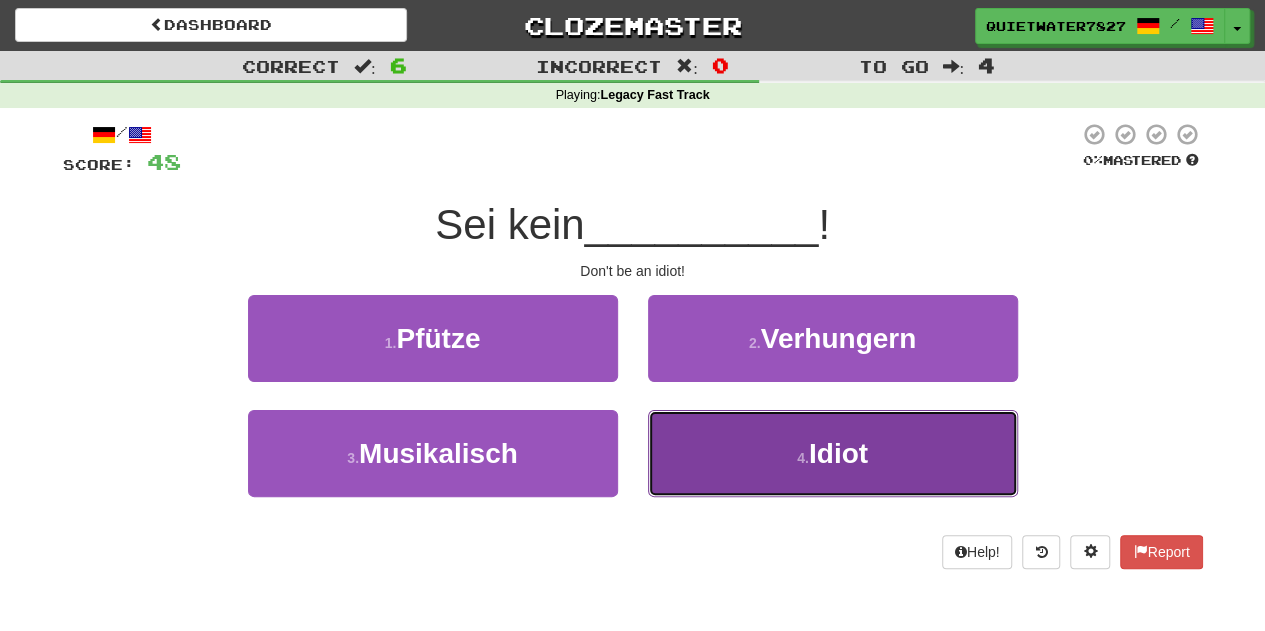 click on "4 .  Idiot" at bounding box center (833, 453) 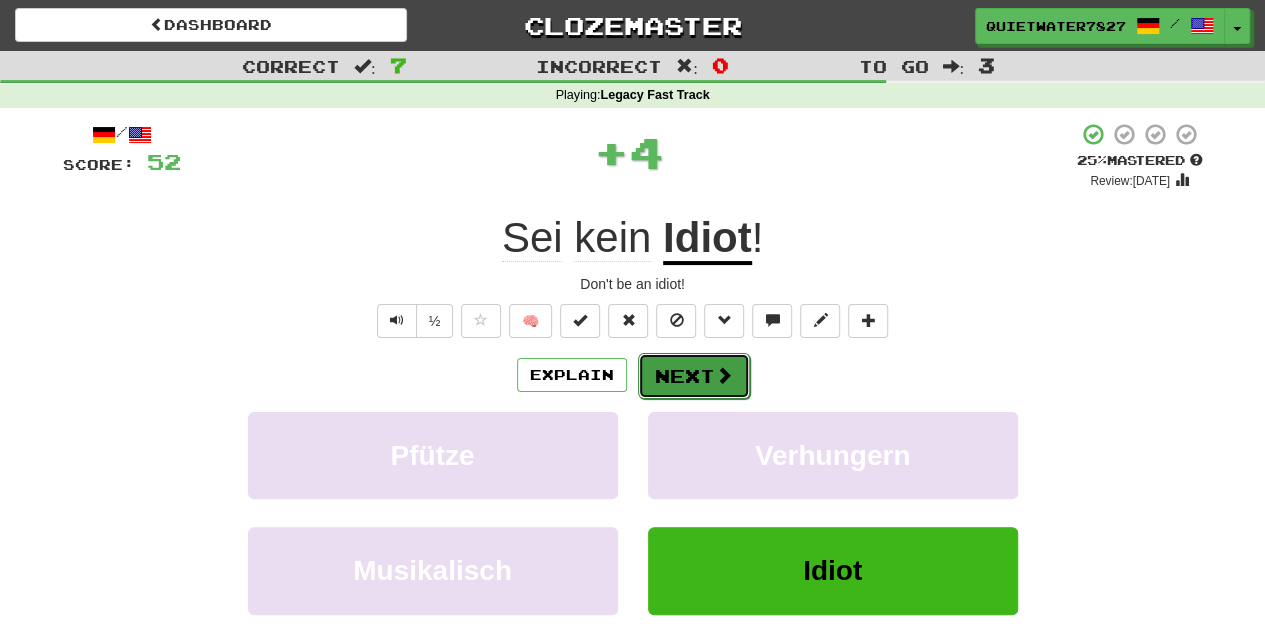 click on "Next" at bounding box center [694, 376] 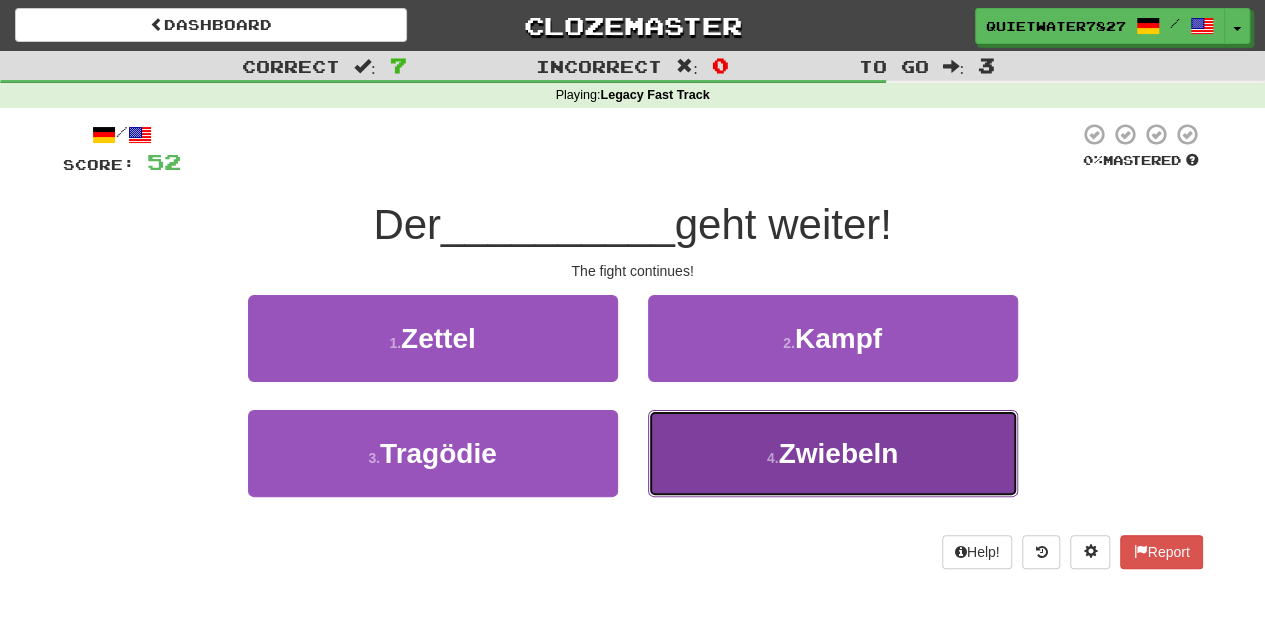 click on "4 .  Zwiebeln" at bounding box center [833, 453] 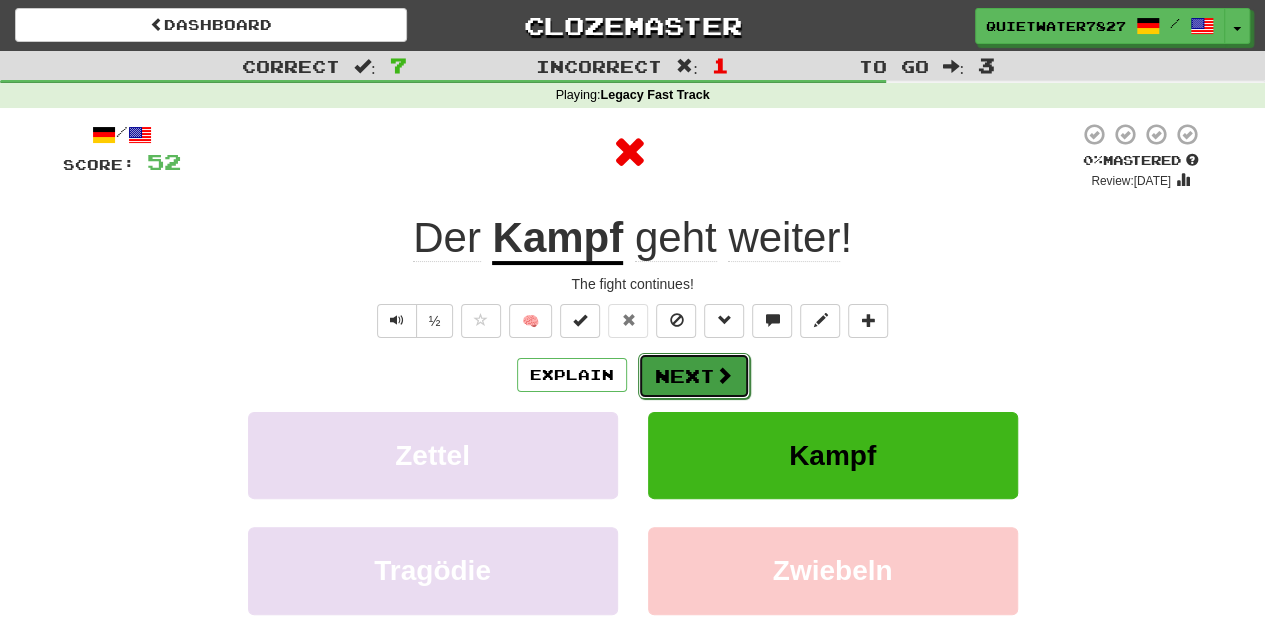 click on "Next" at bounding box center (694, 376) 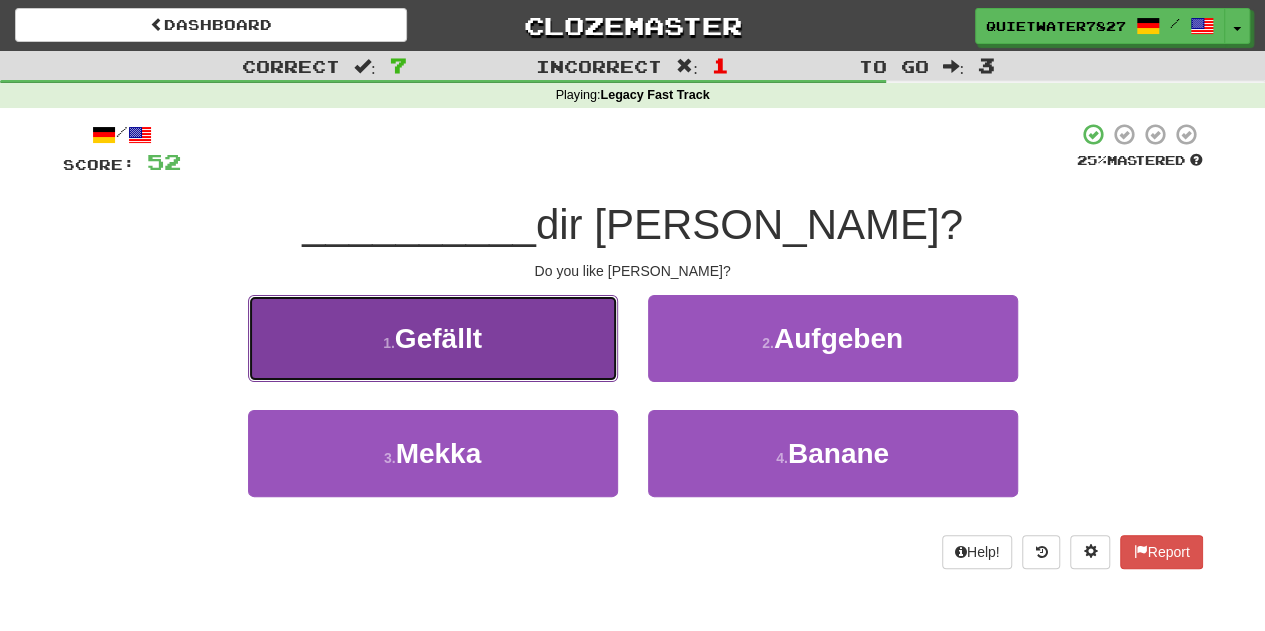 click on "1 .  Gefällt" at bounding box center [433, 338] 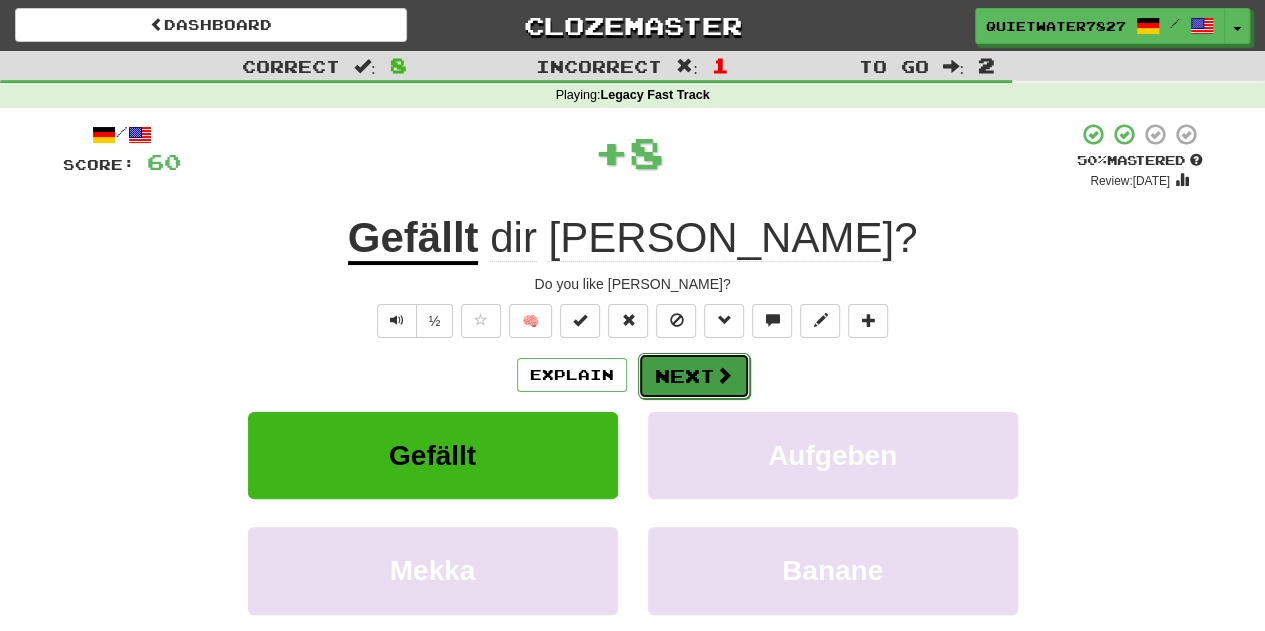 click on "Next" at bounding box center (694, 376) 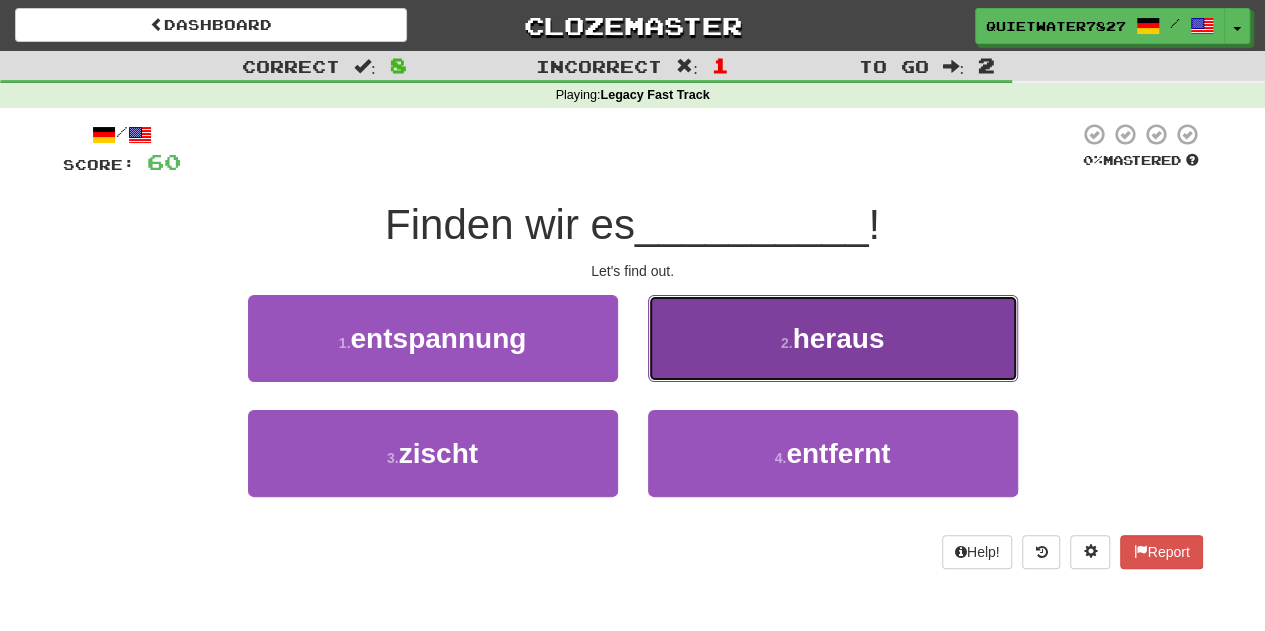 click on "2 .  heraus" at bounding box center (833, 338) 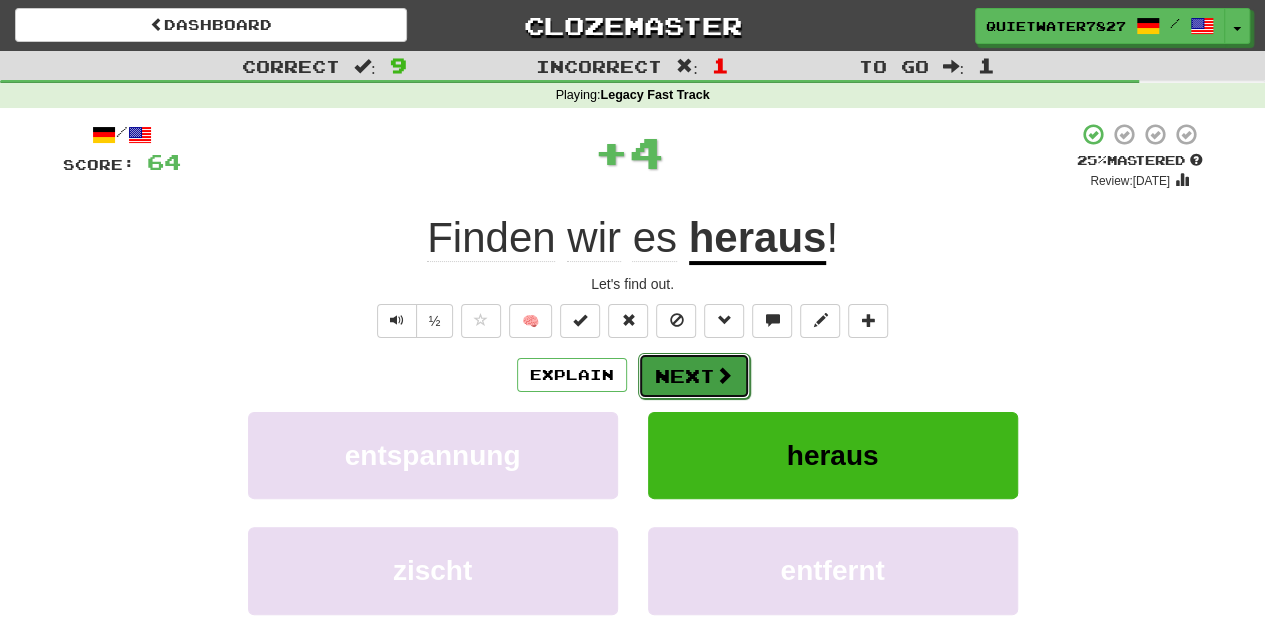 click on "Next" at bounding box center (694, 376) 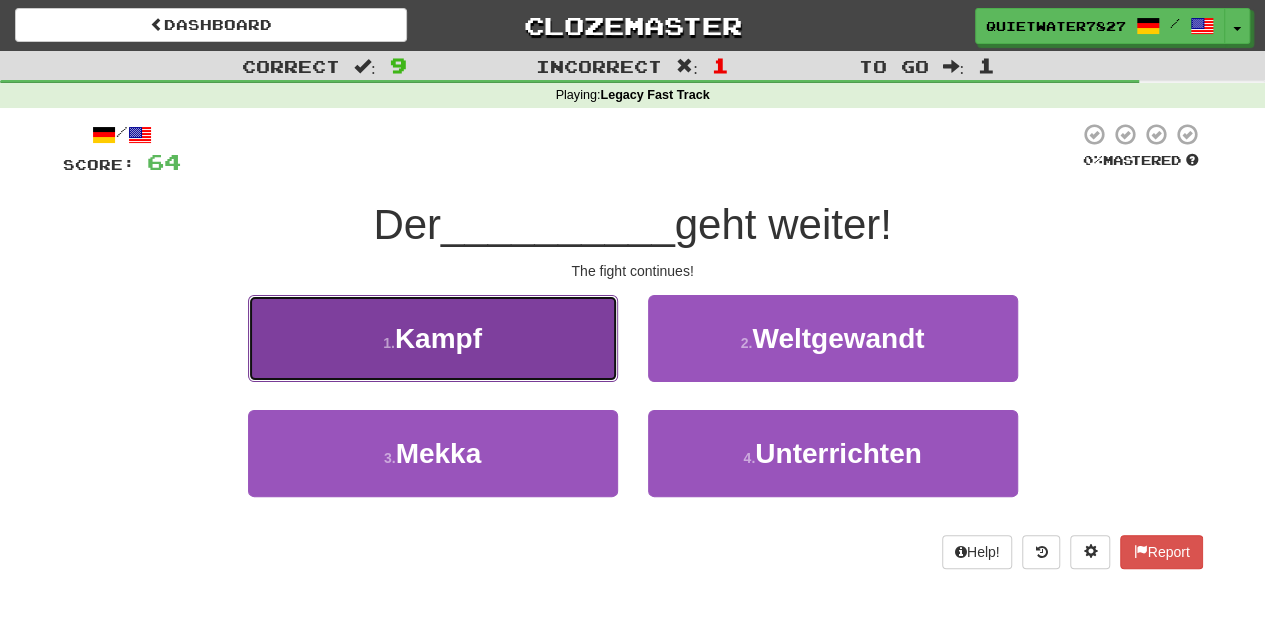 click on "1 .  Kampf" at bounding box center [433, 338] 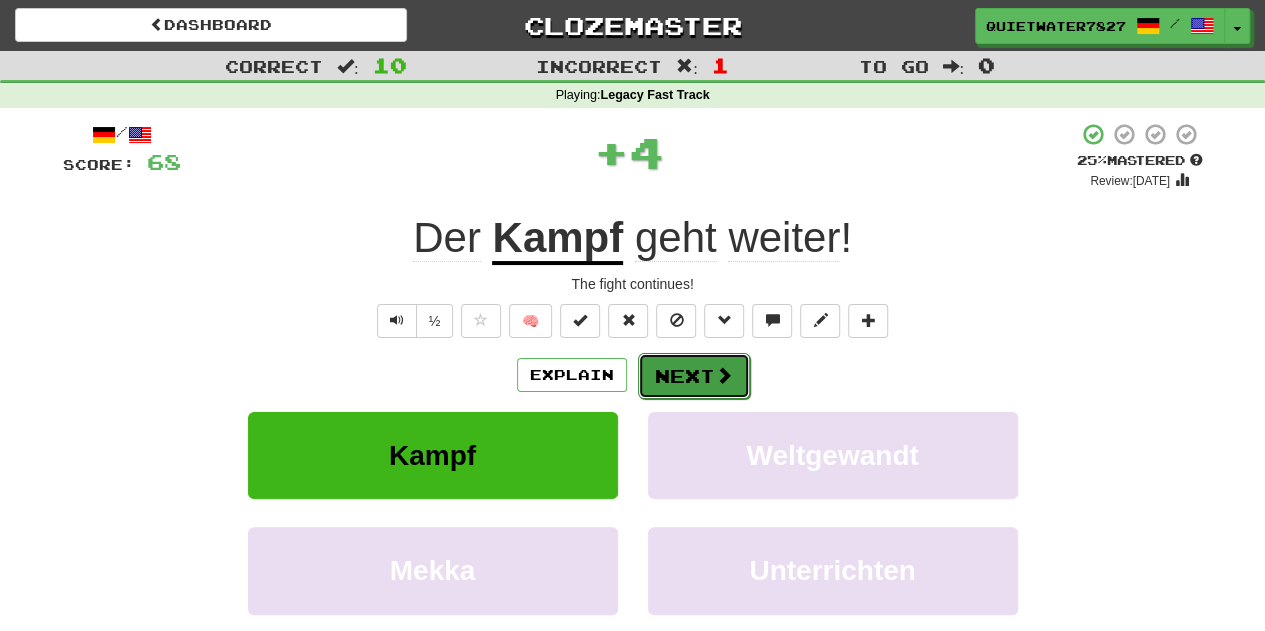 click on "Next" at bounding box center (694, 376) 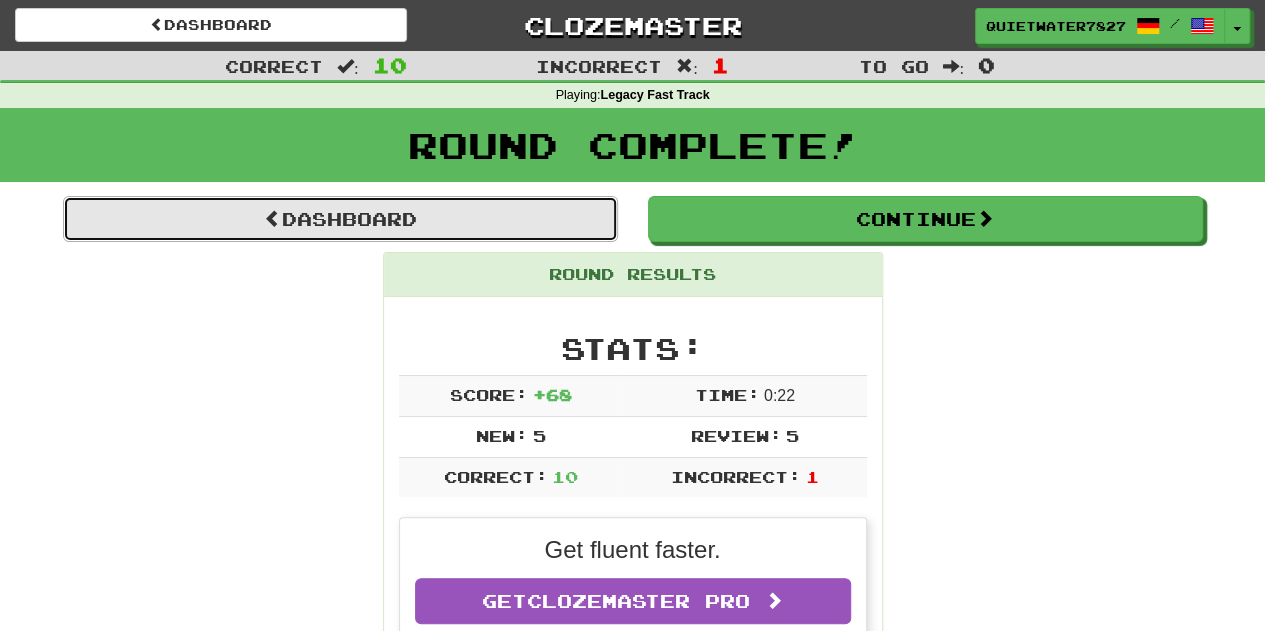 click on "Dashboard" at bounding box center (340, 219) 